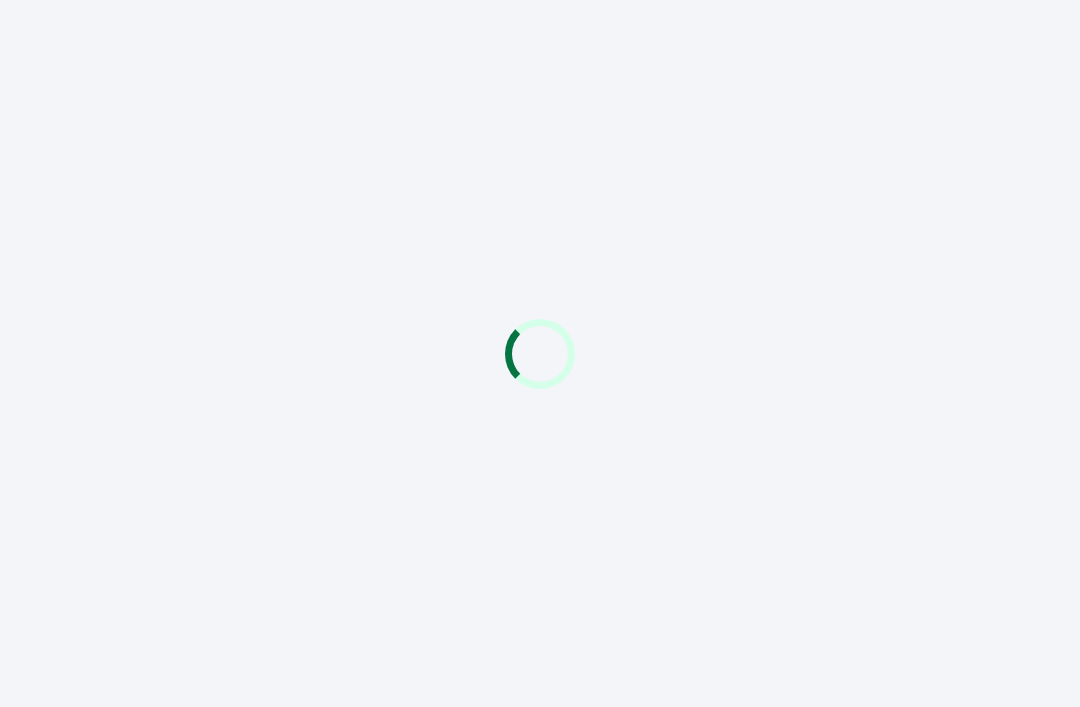 scroll, scrollTop: 0, scrollLeft: 0, axis: both 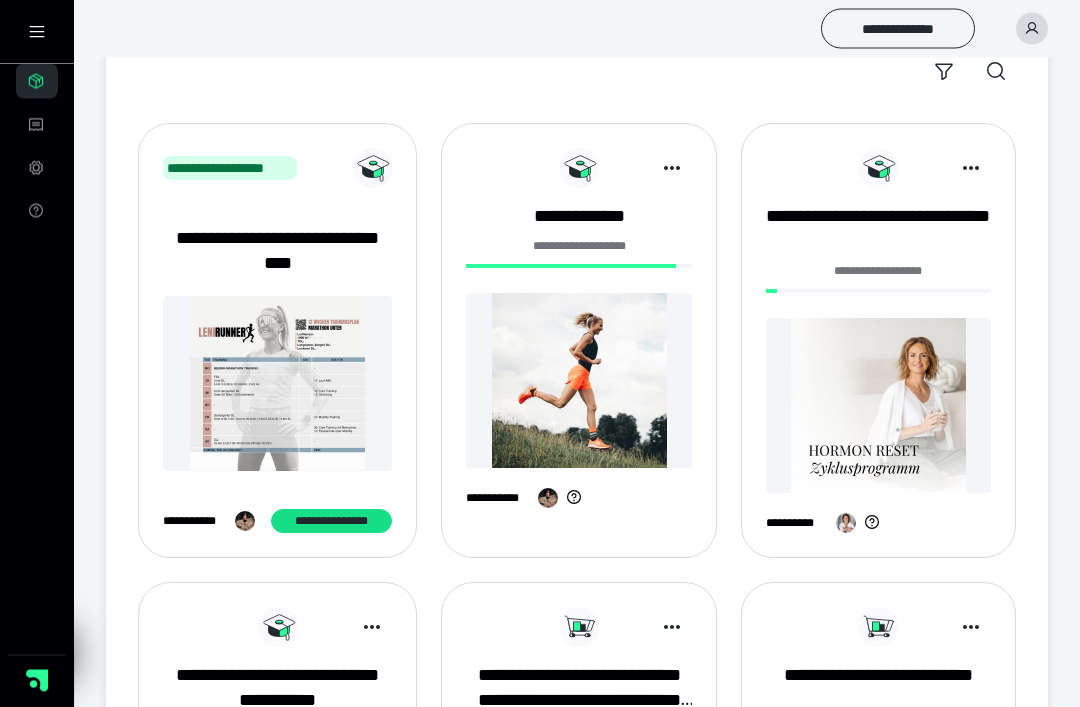 click at bounding box center [578, 381] 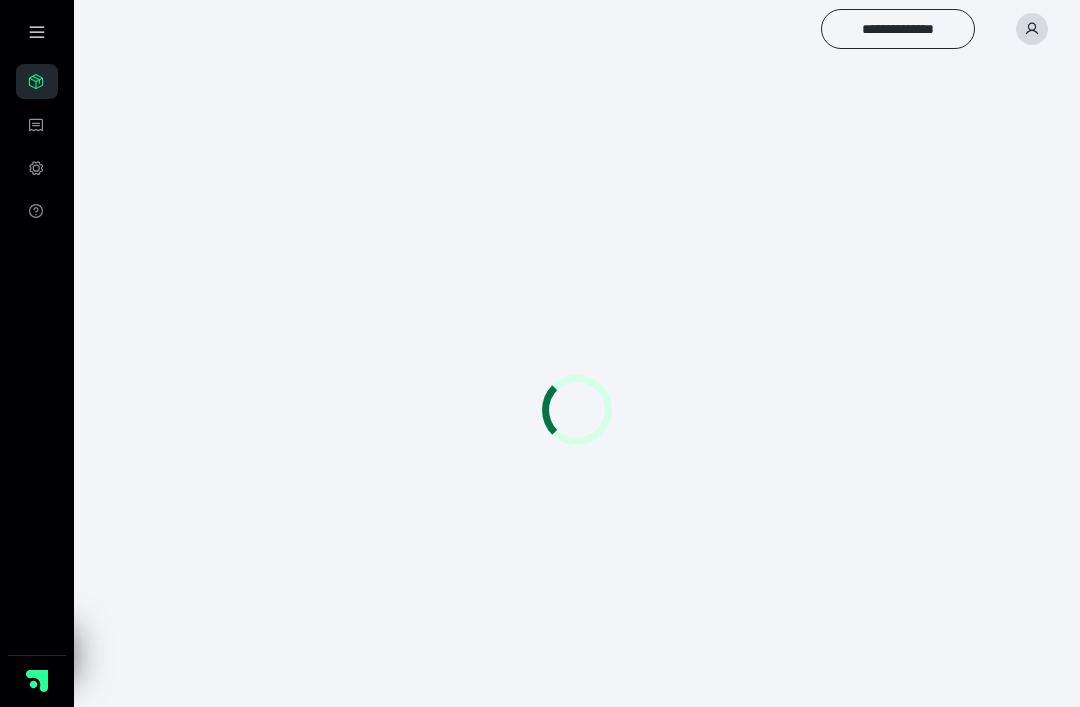 scroll, scrollTop: 0, scrollLeft: 0, axis: both 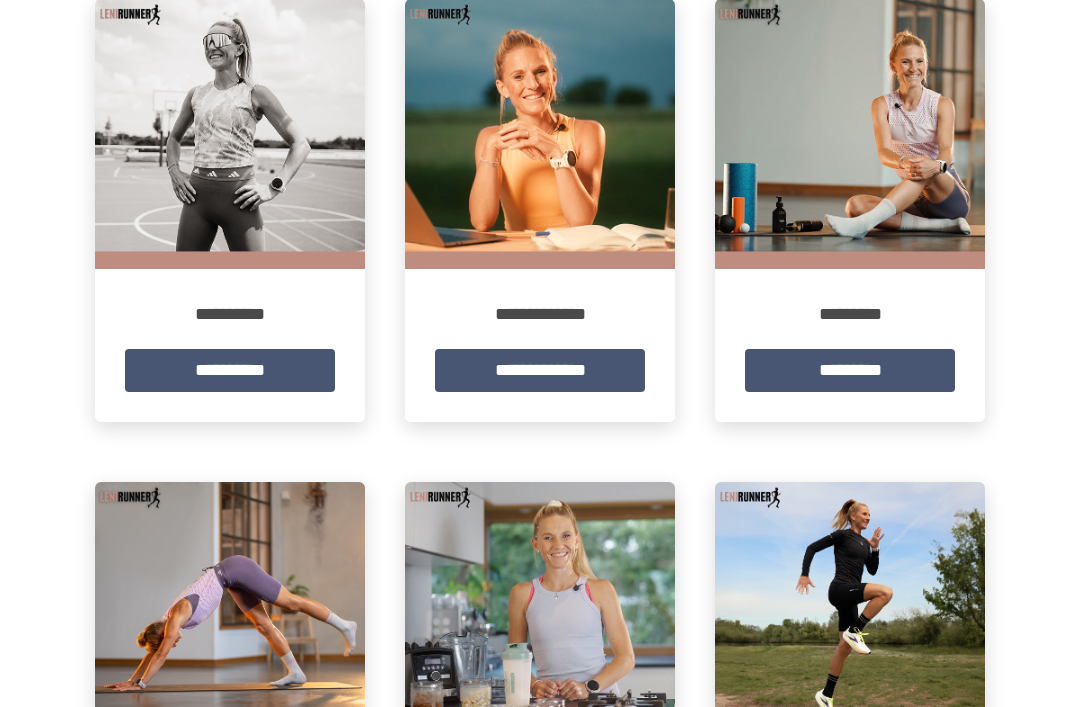 click at bounding box center (850, 134) 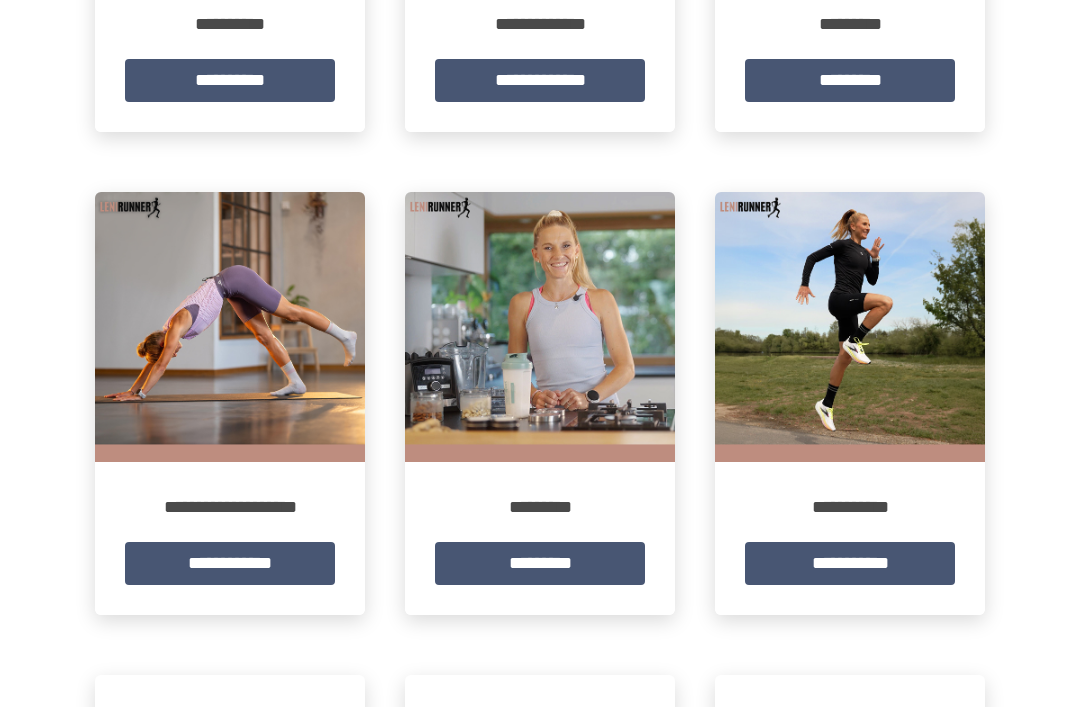 scroll, scrollTop: 727, scrollLeft: 0, axis: vertical 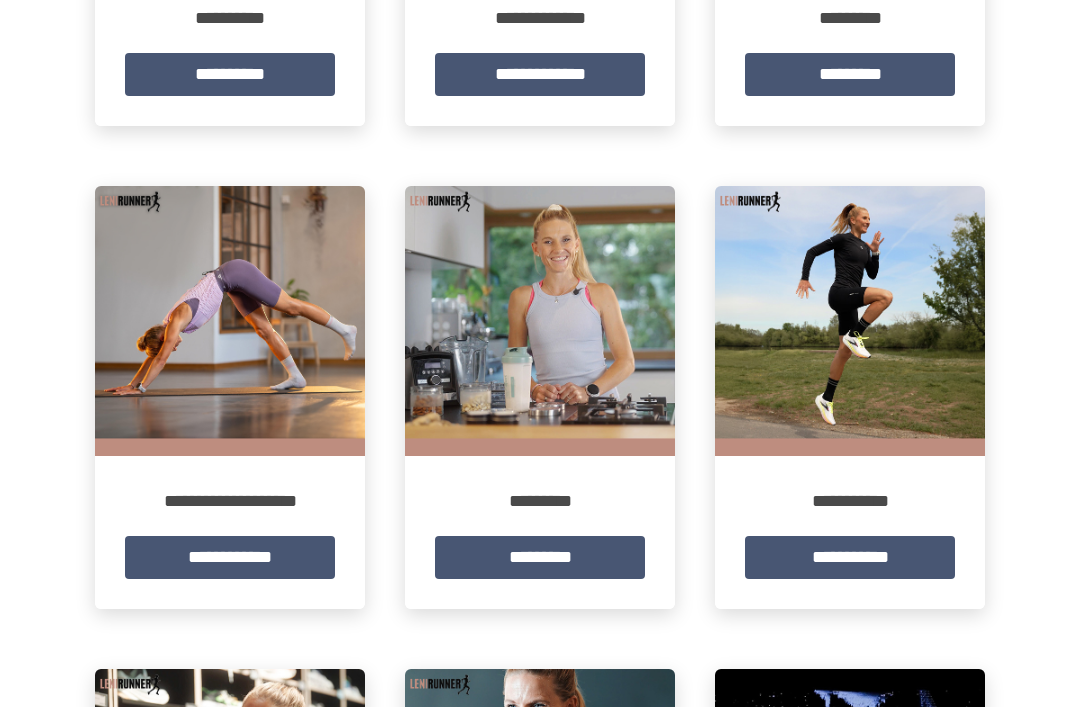 click on "**********" at bounding box center [230, 557] 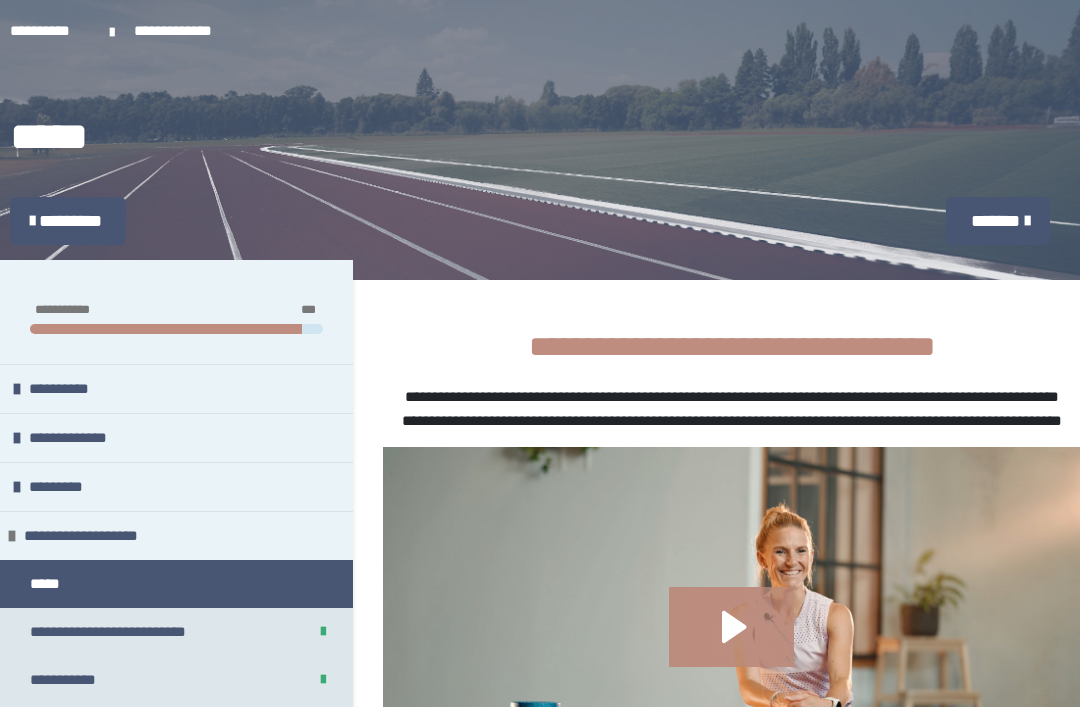 scroll, scrollTop: 340, scrollLeft: 0, axis: vertical 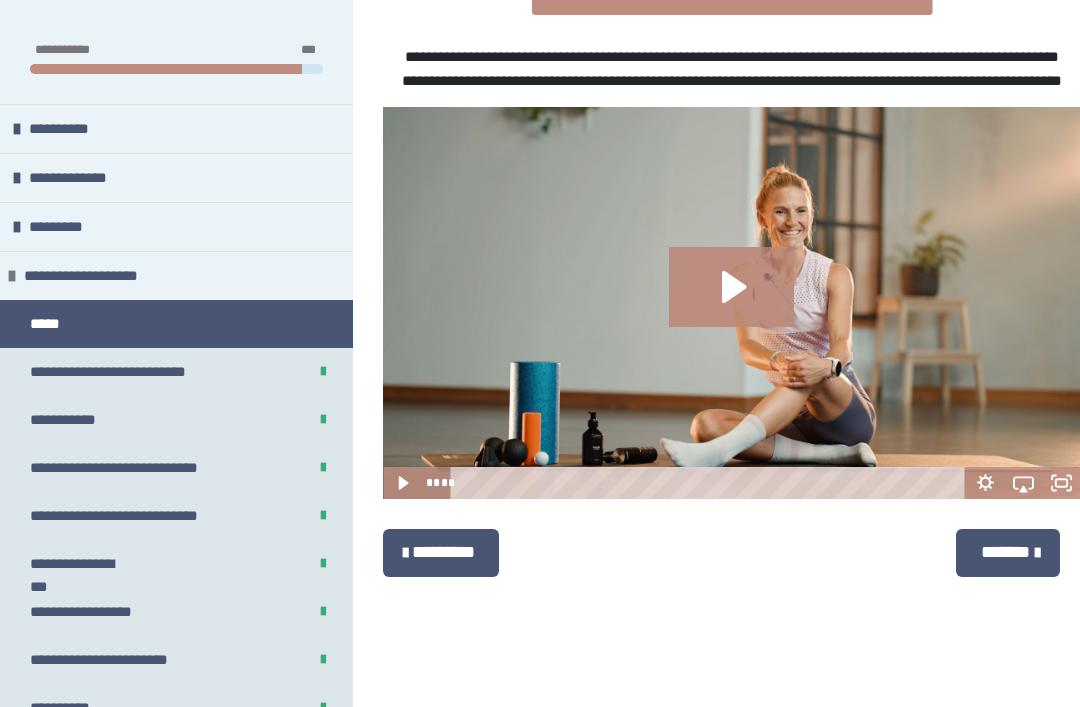 click on "**********" at bounding box center (121, 468) 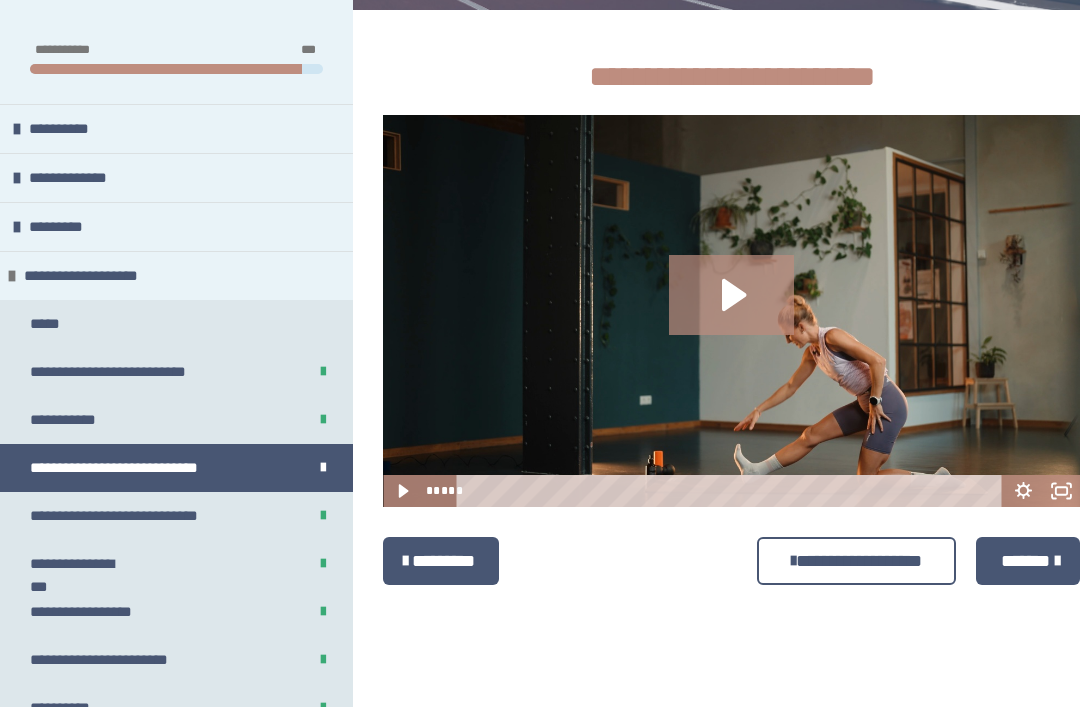 click 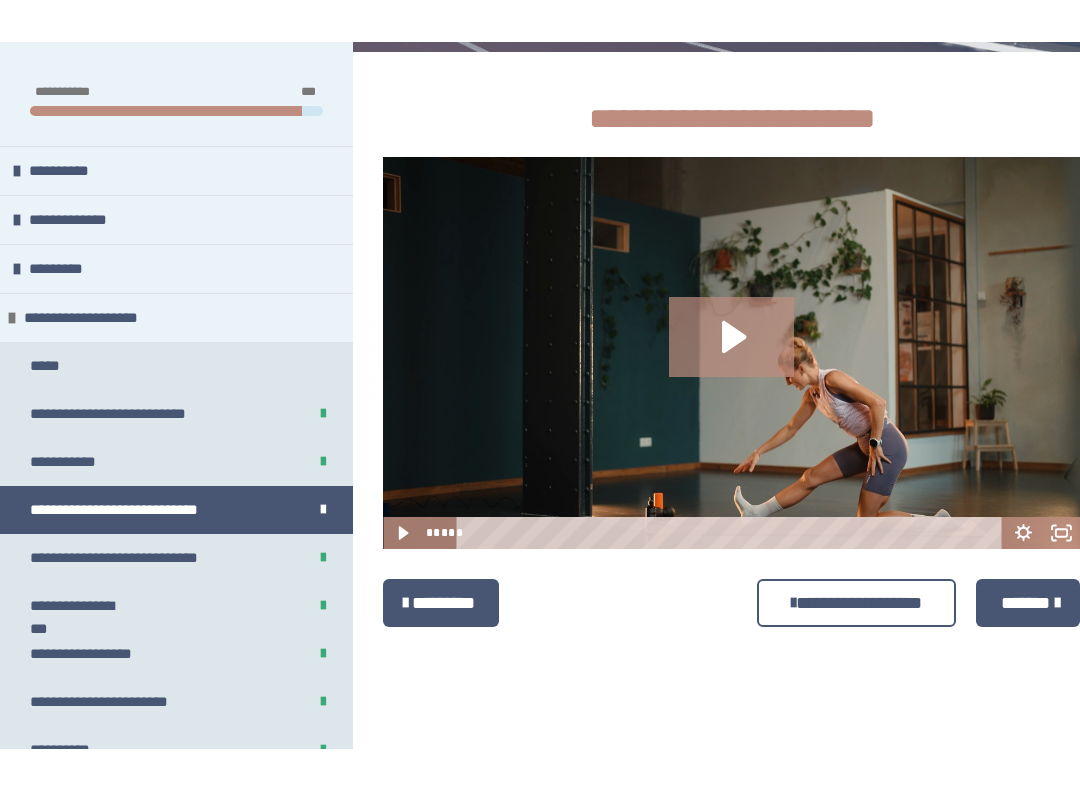 scroll, scrollTop: 20, scrollLeft: 0, axis: vertical 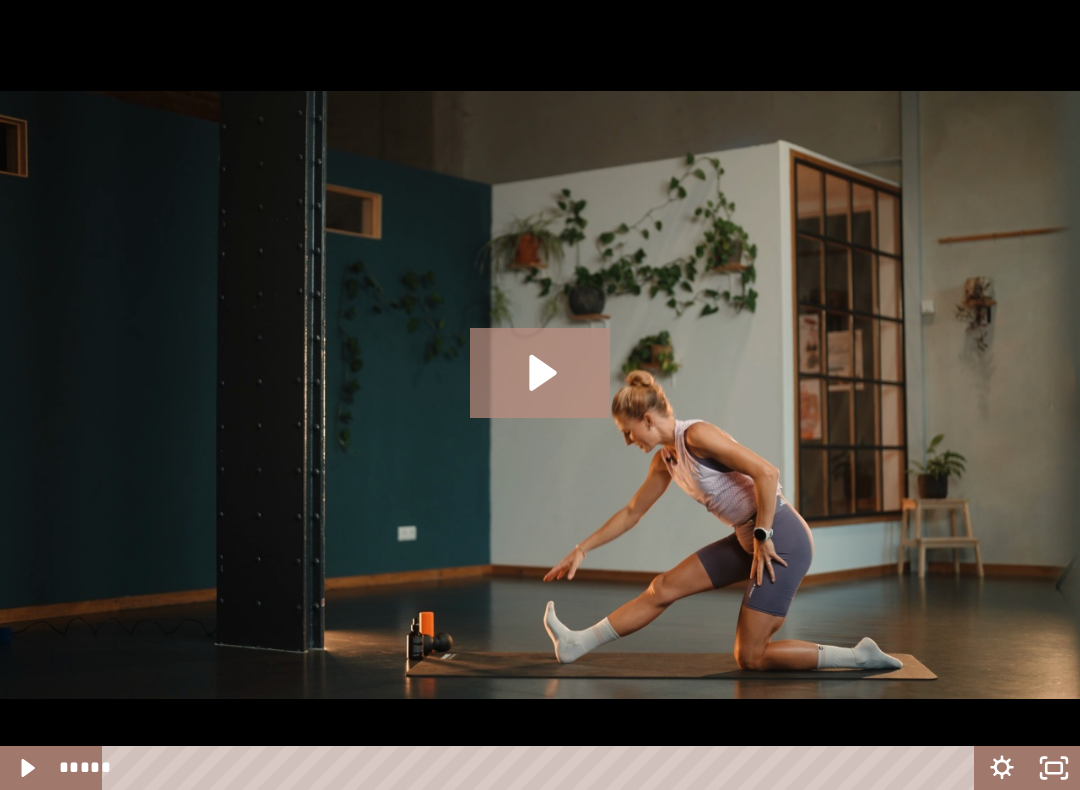 click 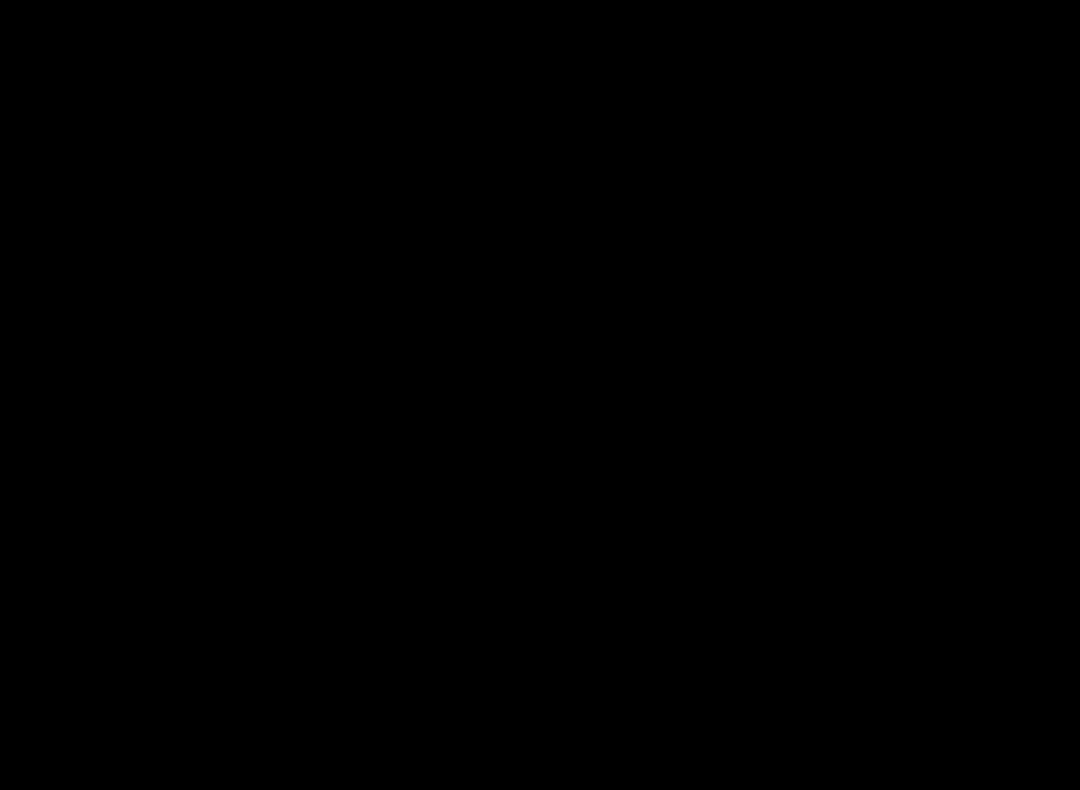 click at bounding box center [540, 395] 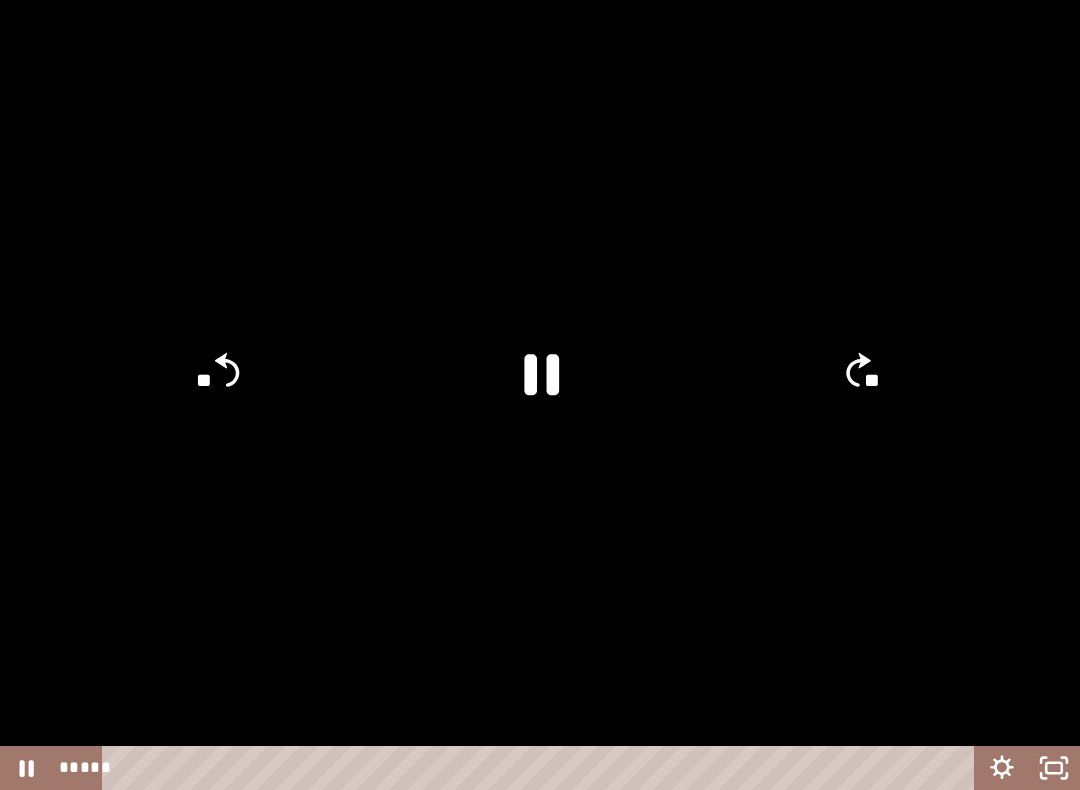click 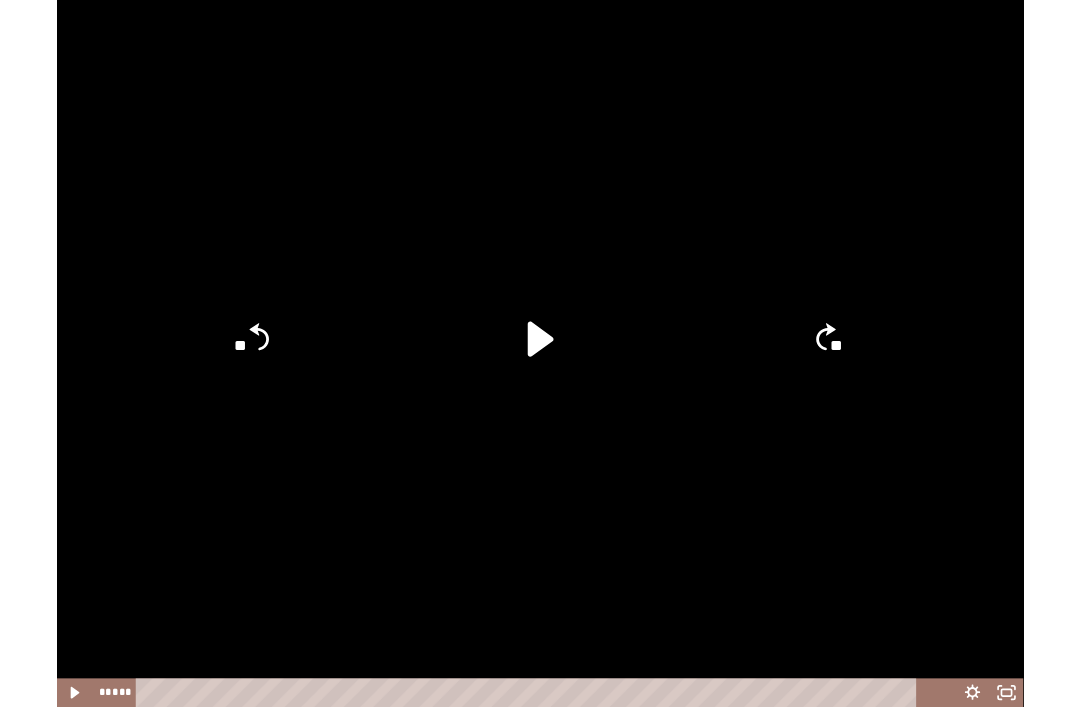 scroll, scrollTop: 270, scrollLeft: 0, axis: vertical 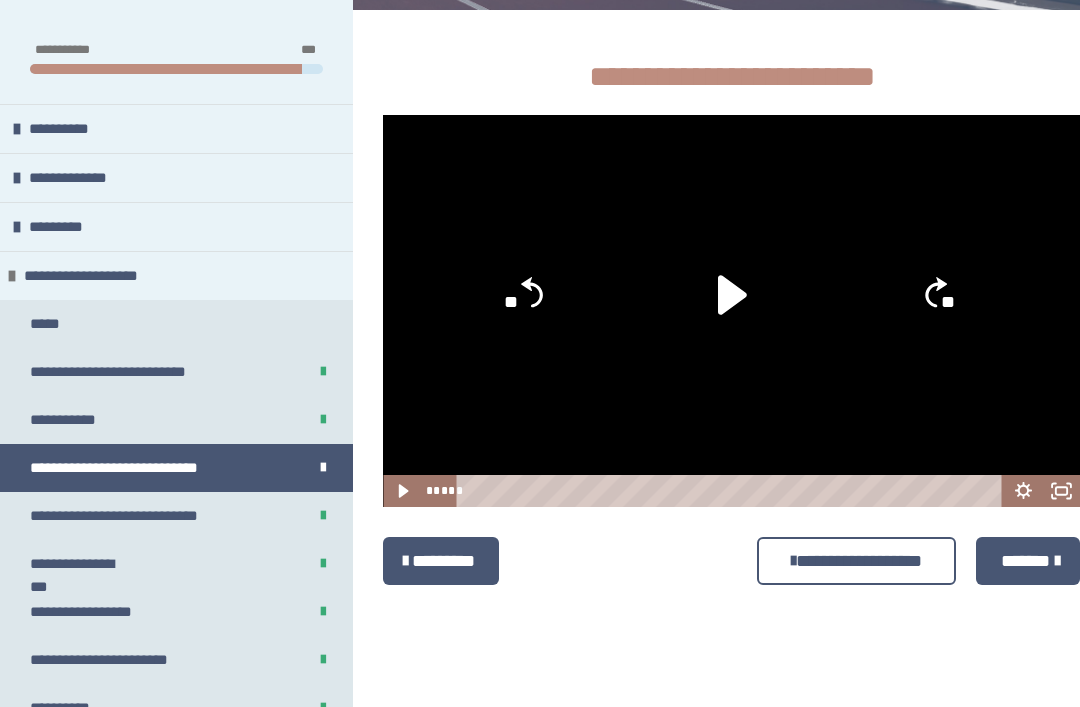 click on "*********" at bounding box center [57, 227] 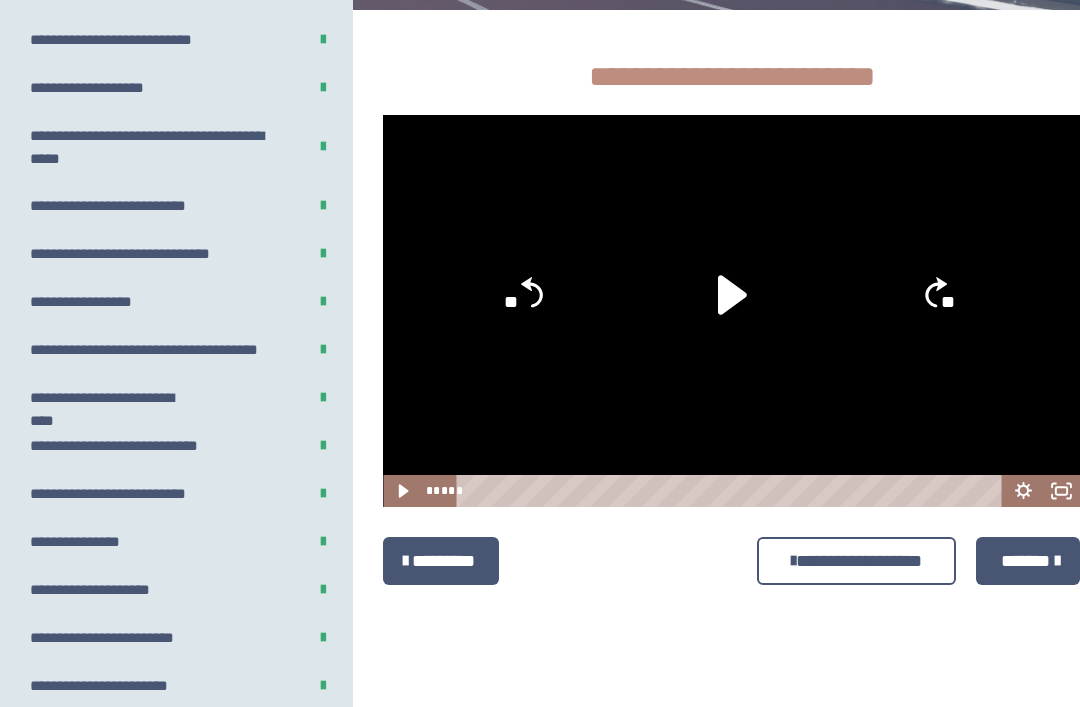 scroll, scrollTop: 329, scrollLeft: 0, axis: vertical 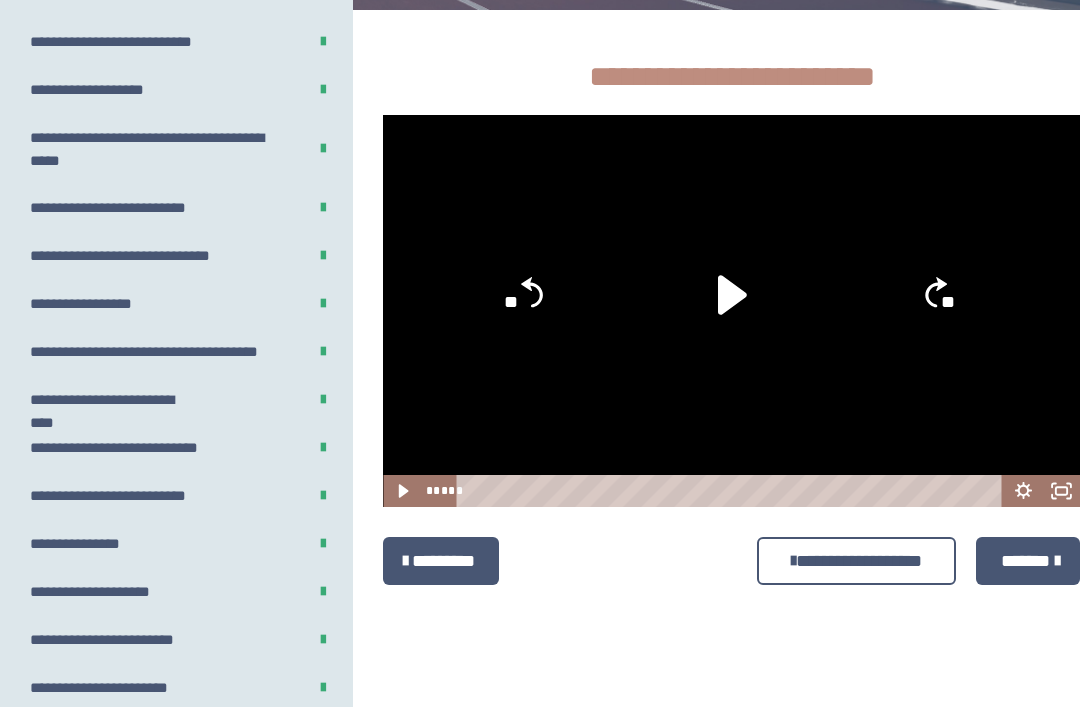 click on "**********" at bounding box center (119, 448) 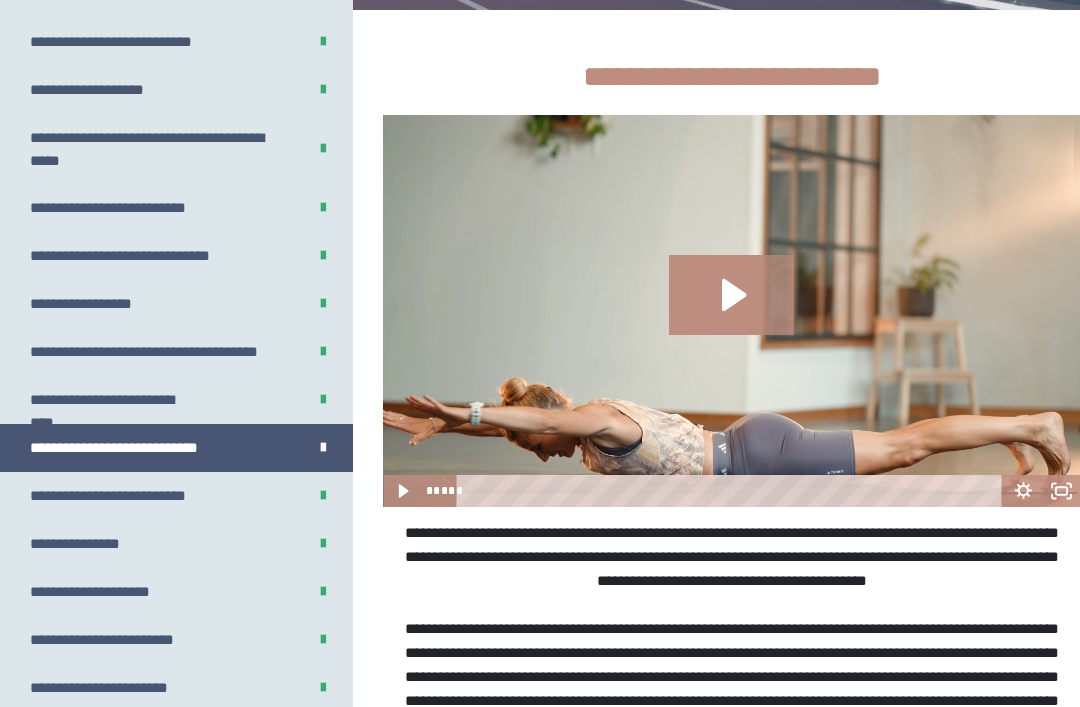 click 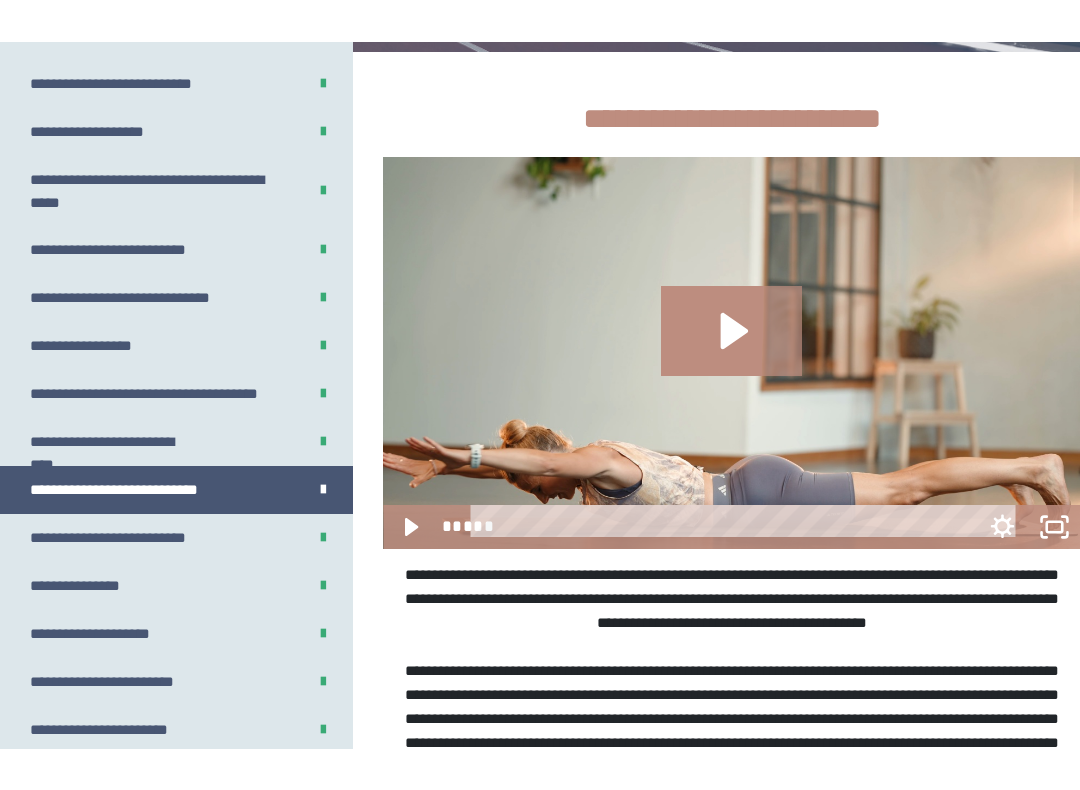 scroll, scrollTop: 20, scrollLeft: 0, axis: vertical 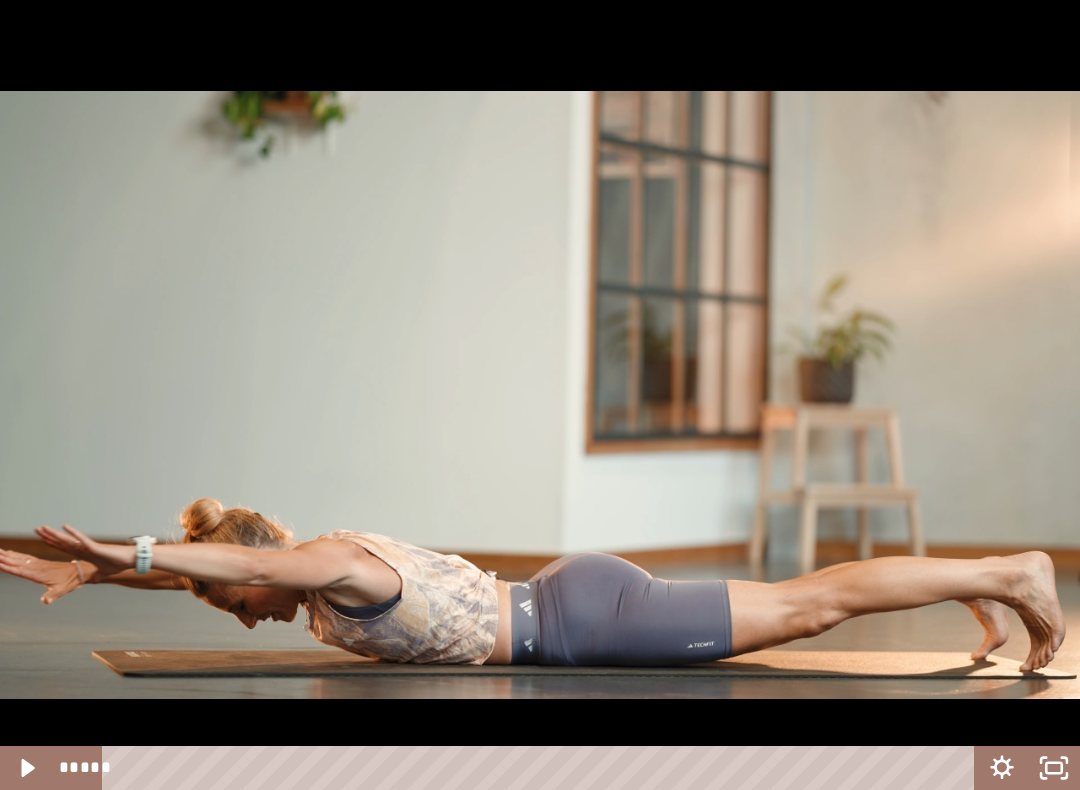 click 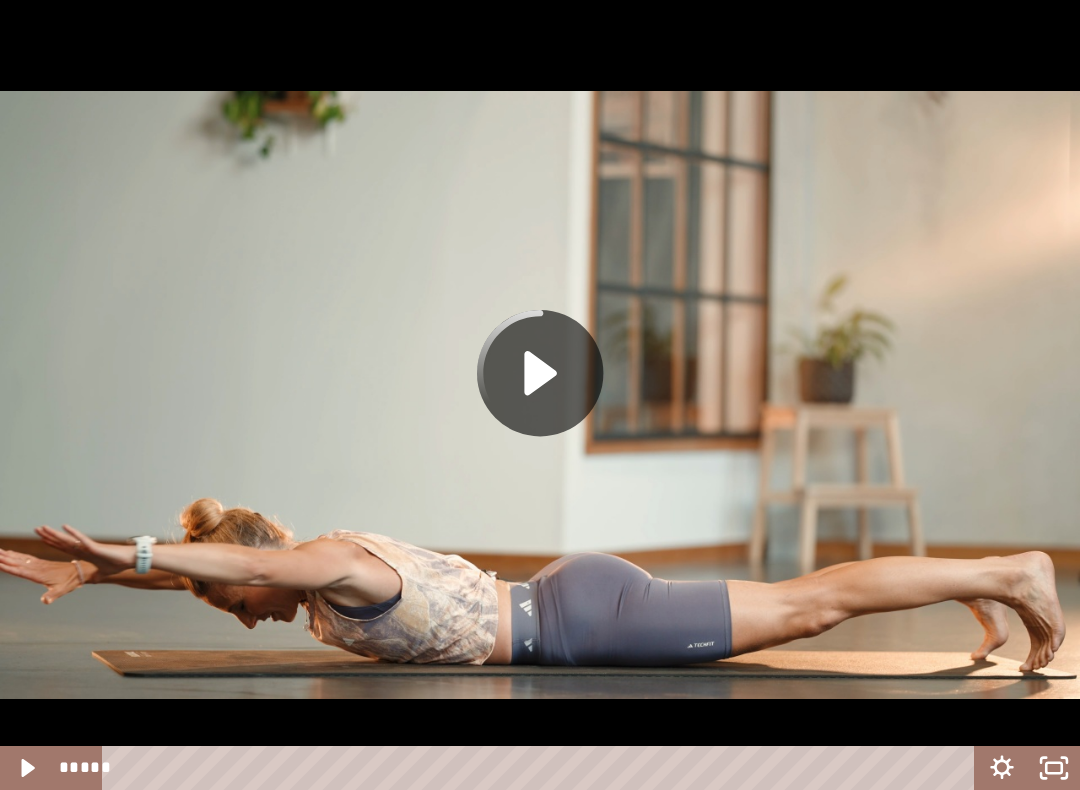 click 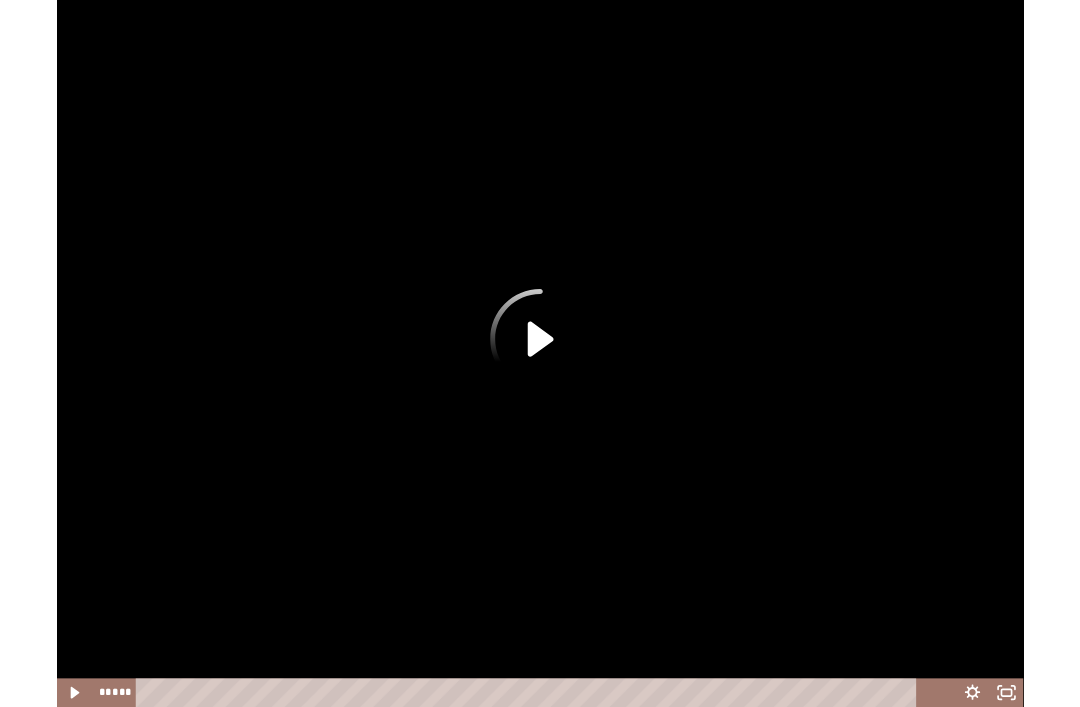 scroll, scrollTop: 270, scrollLeft: 0, axis: vertical 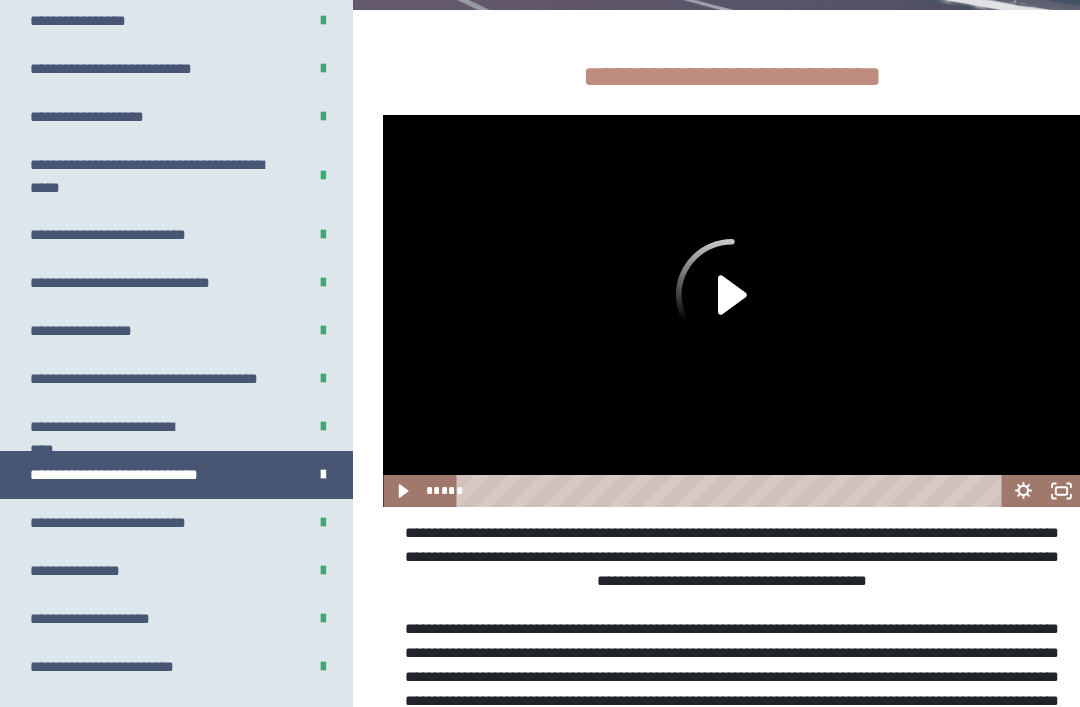 click on "**********" at bounding box center (119, 475) 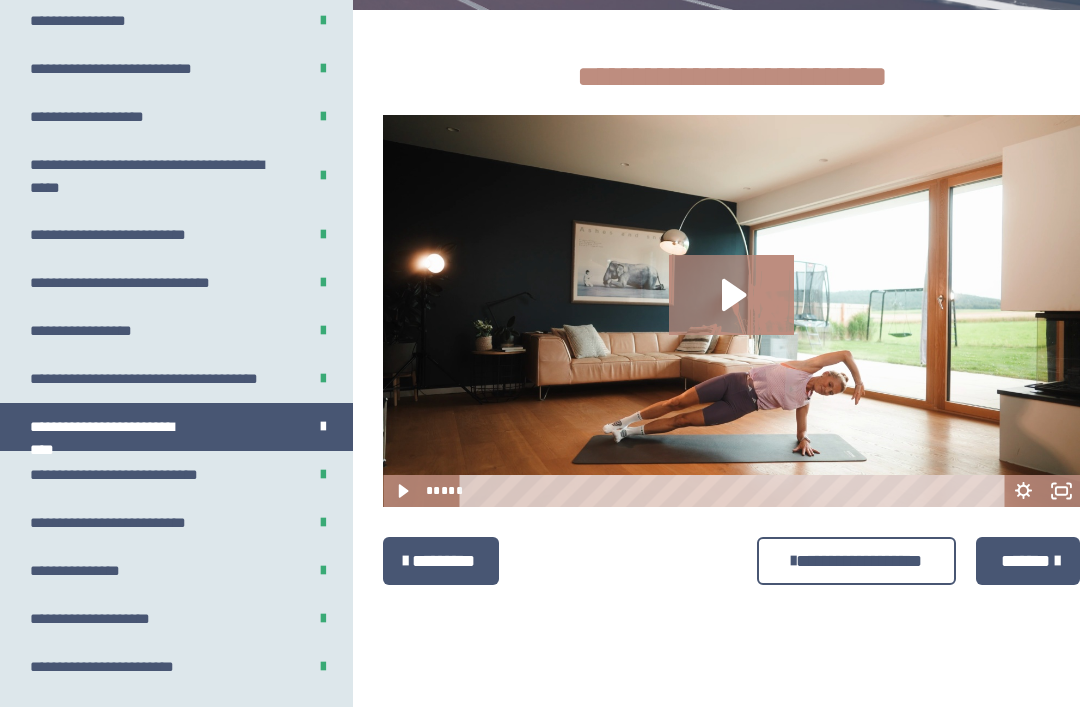 click 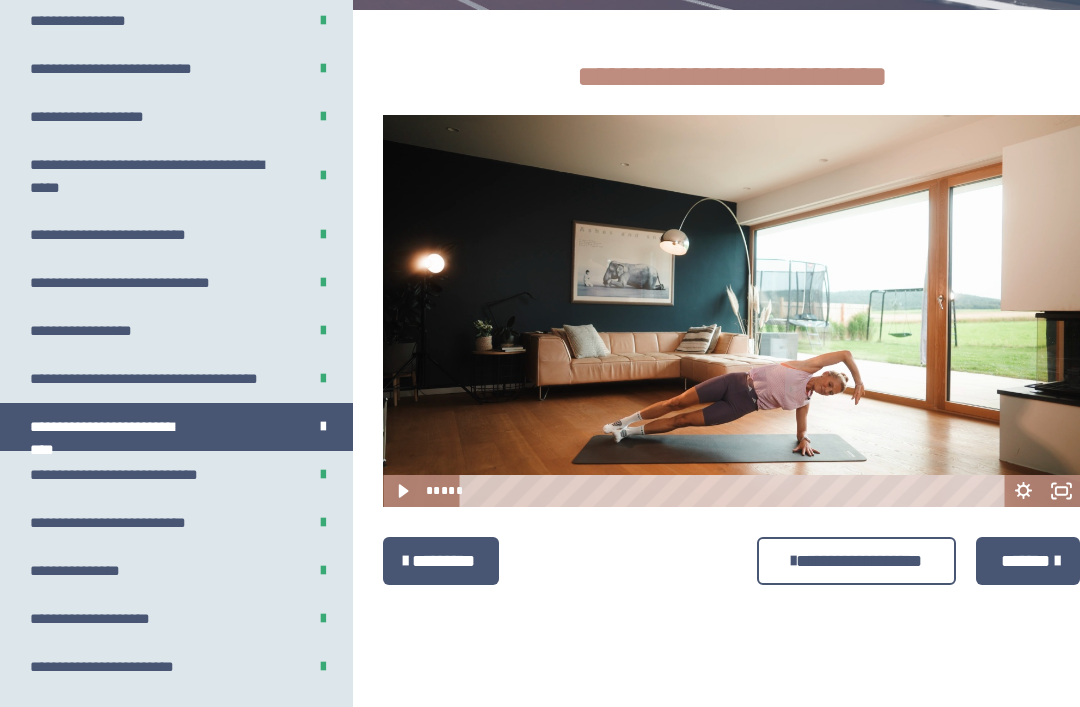 click 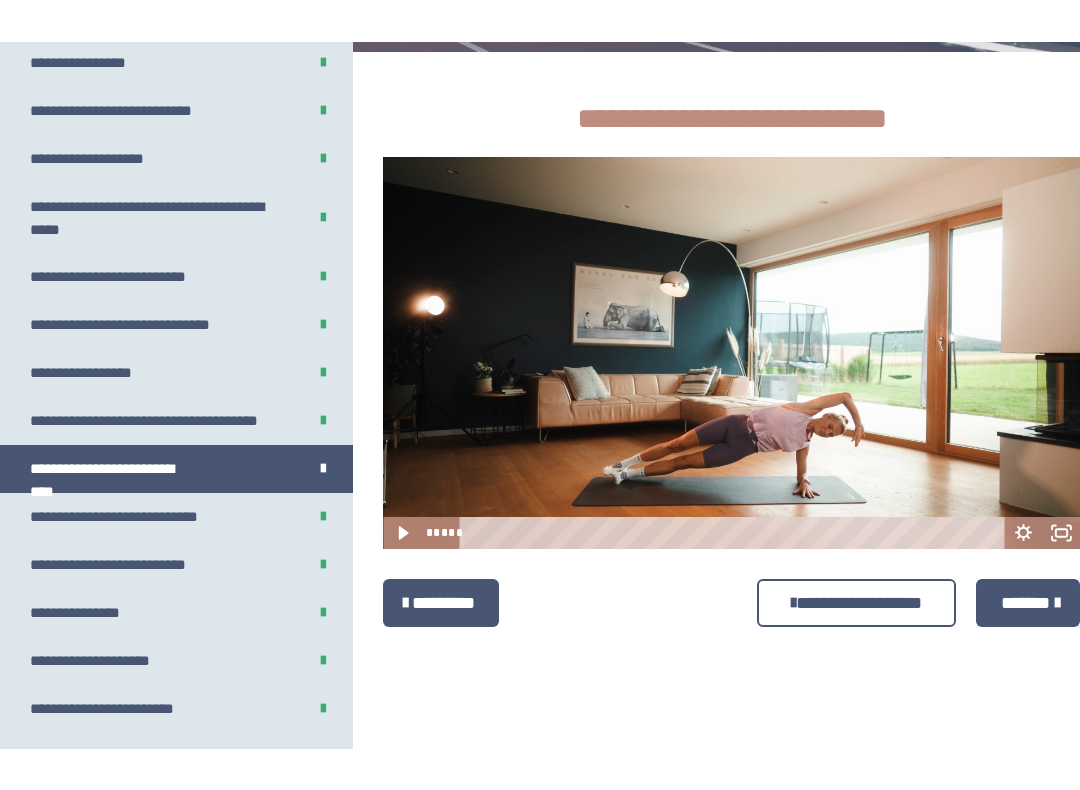 scroll, scrollTop: 20, scrollLeft: 0, axis: vertical 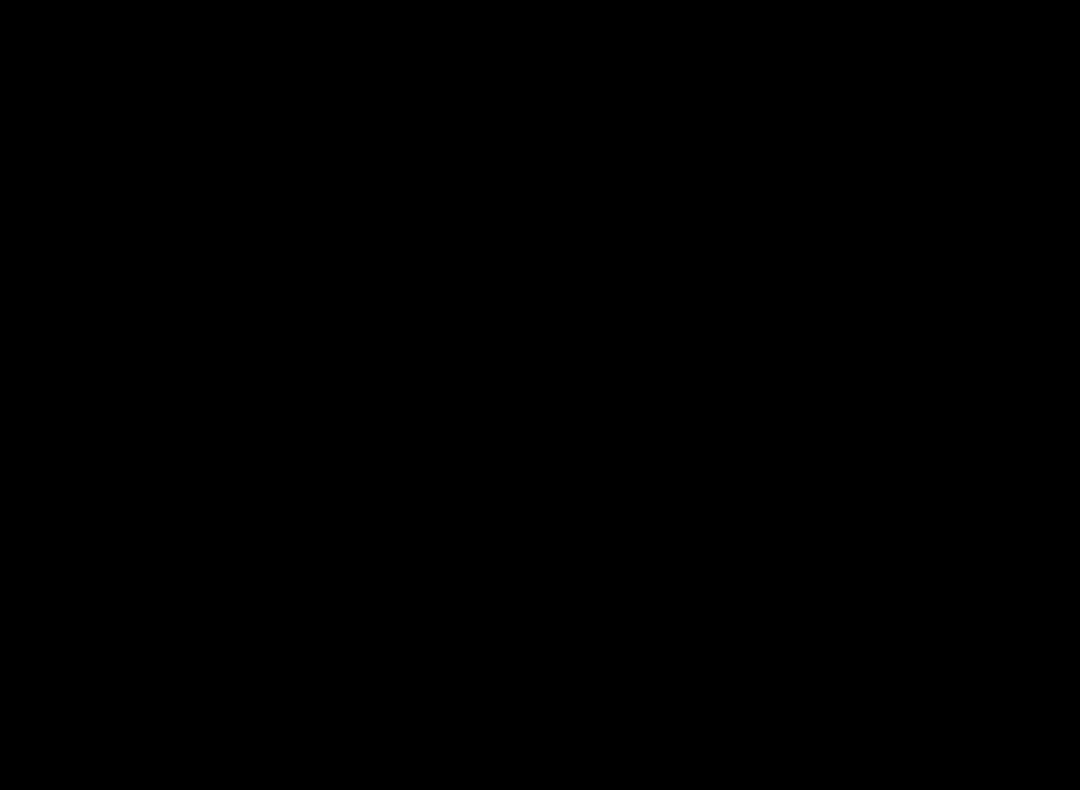 click at bounding box center [540, 395] 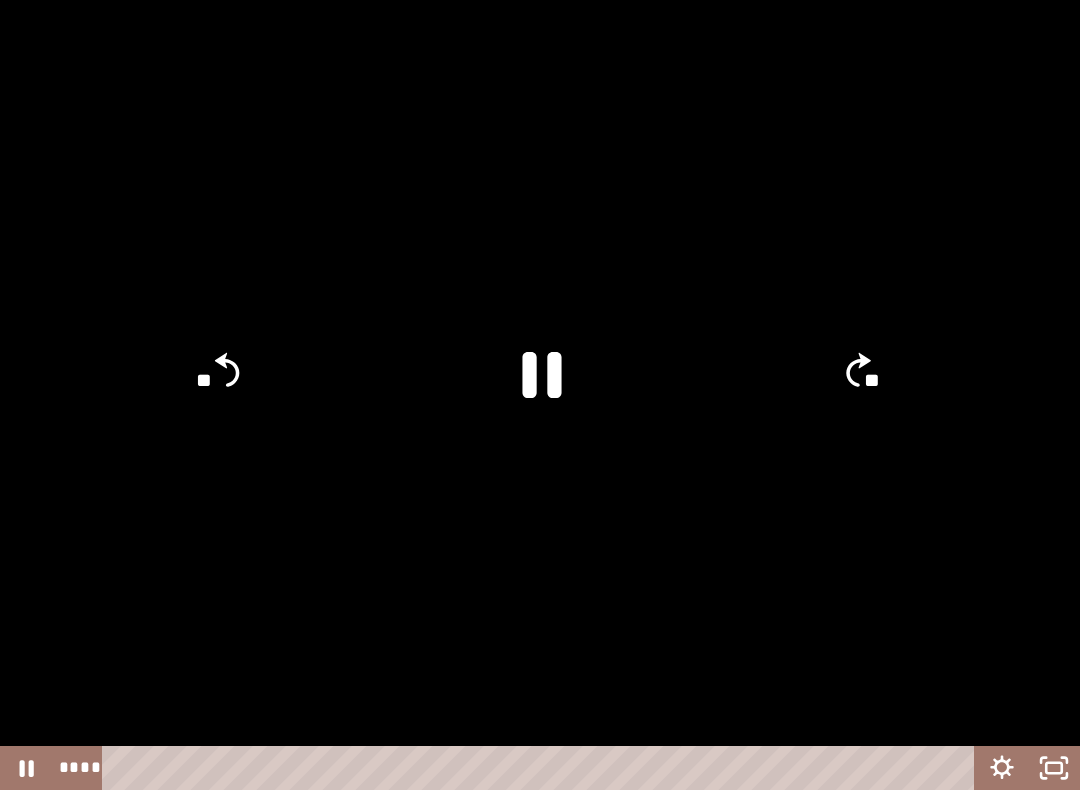 click 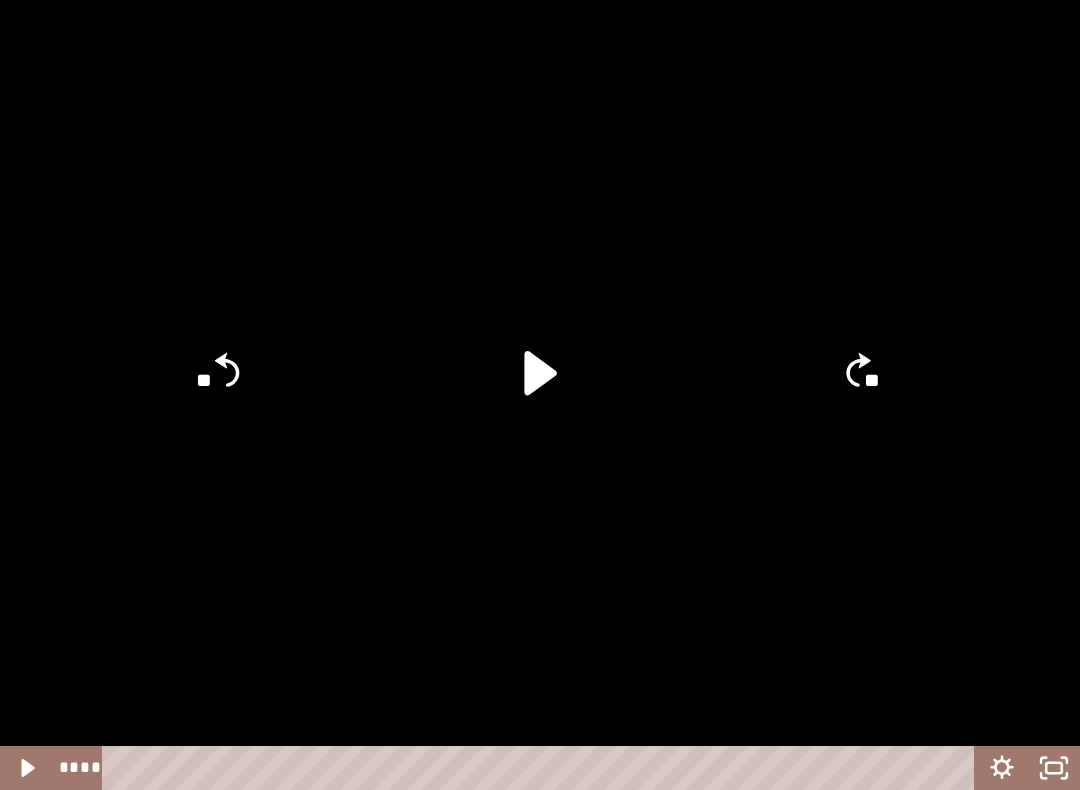 click 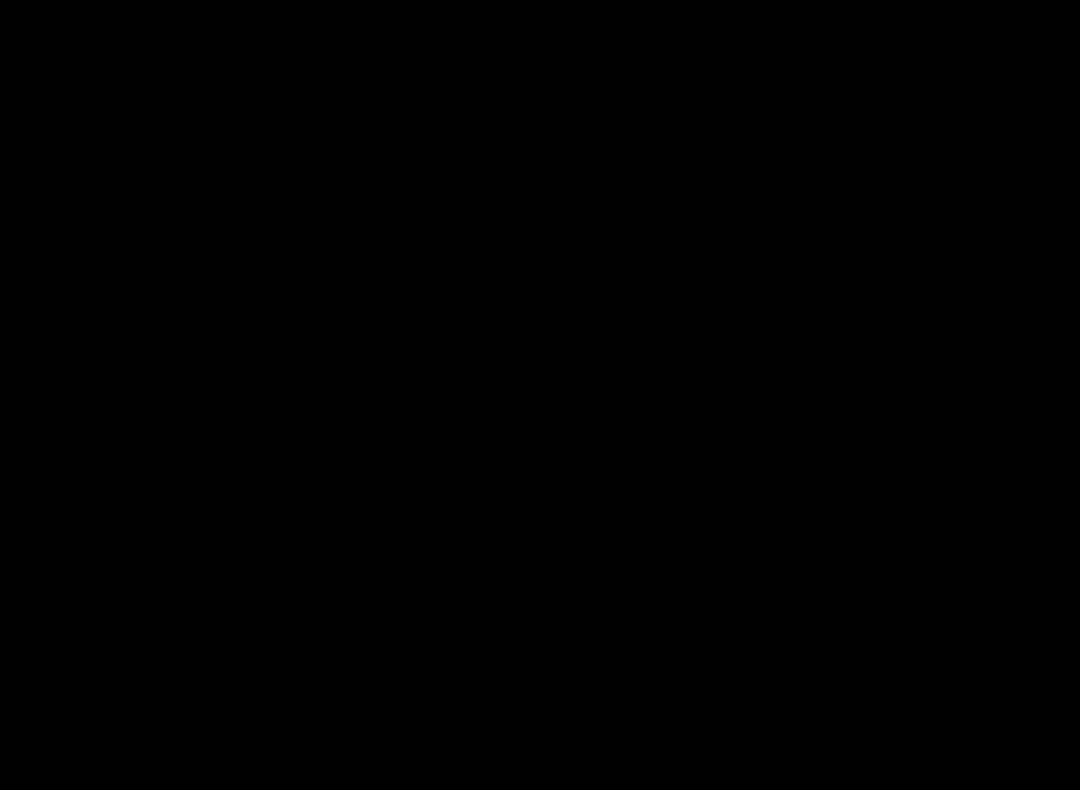 click at bounding box center (540, 395) 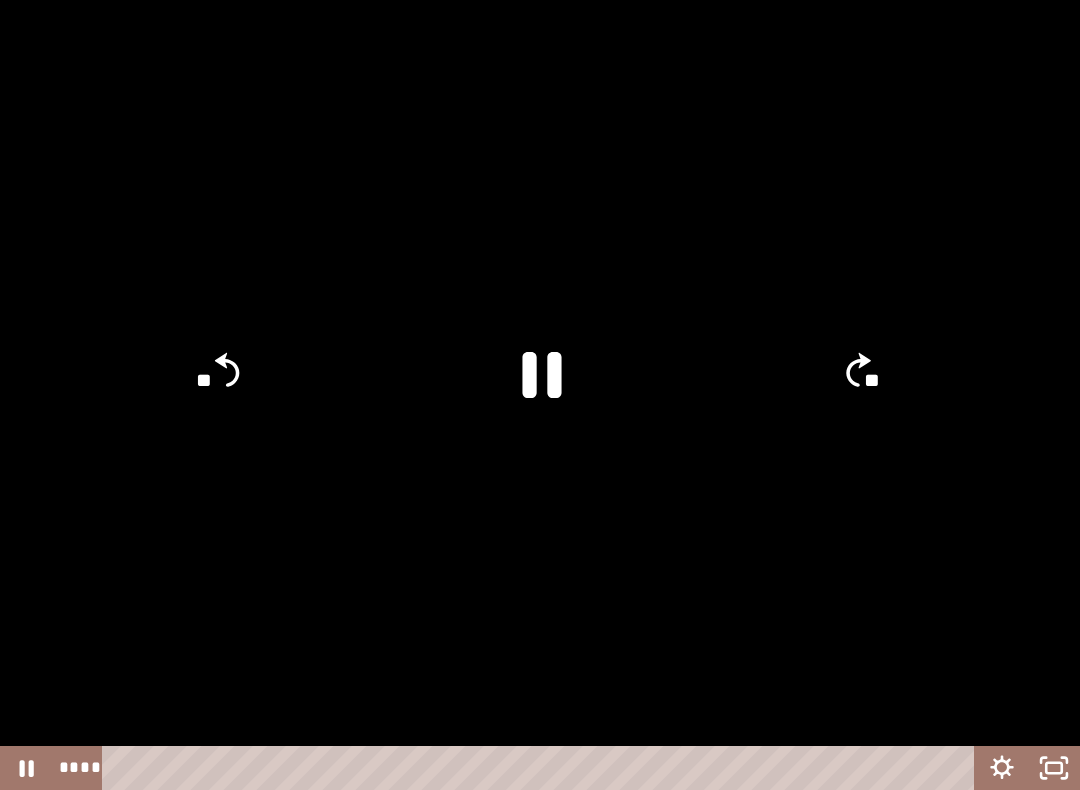 click 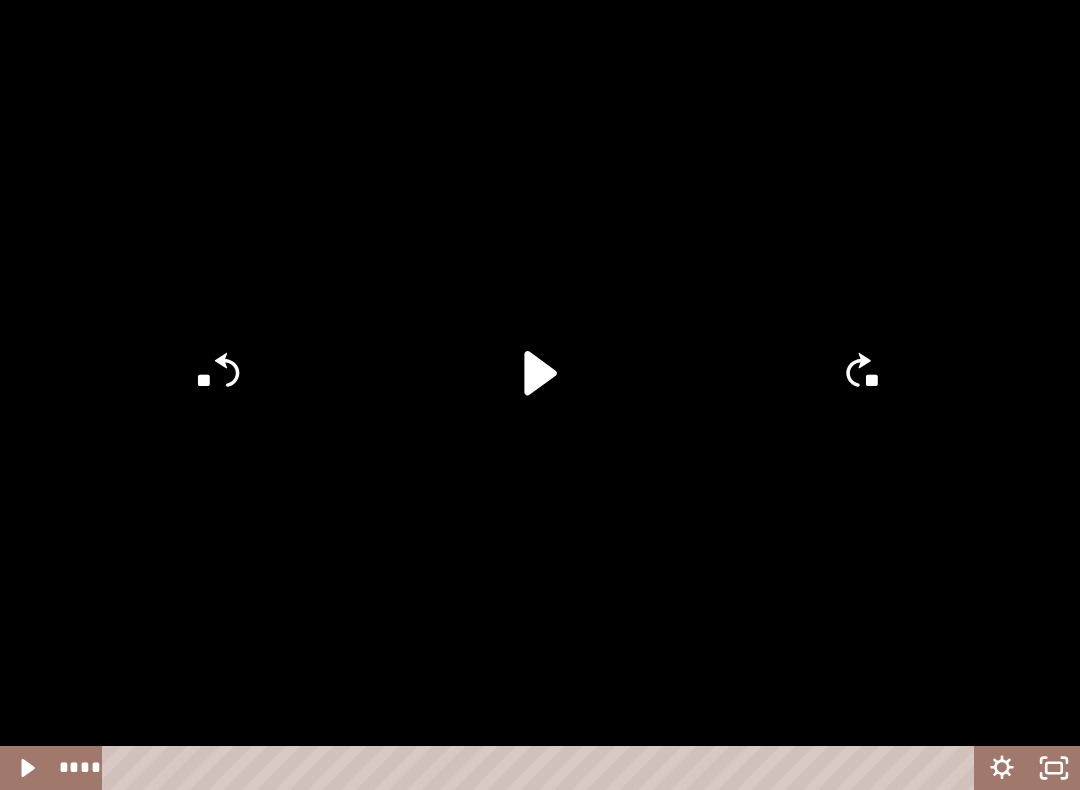 click 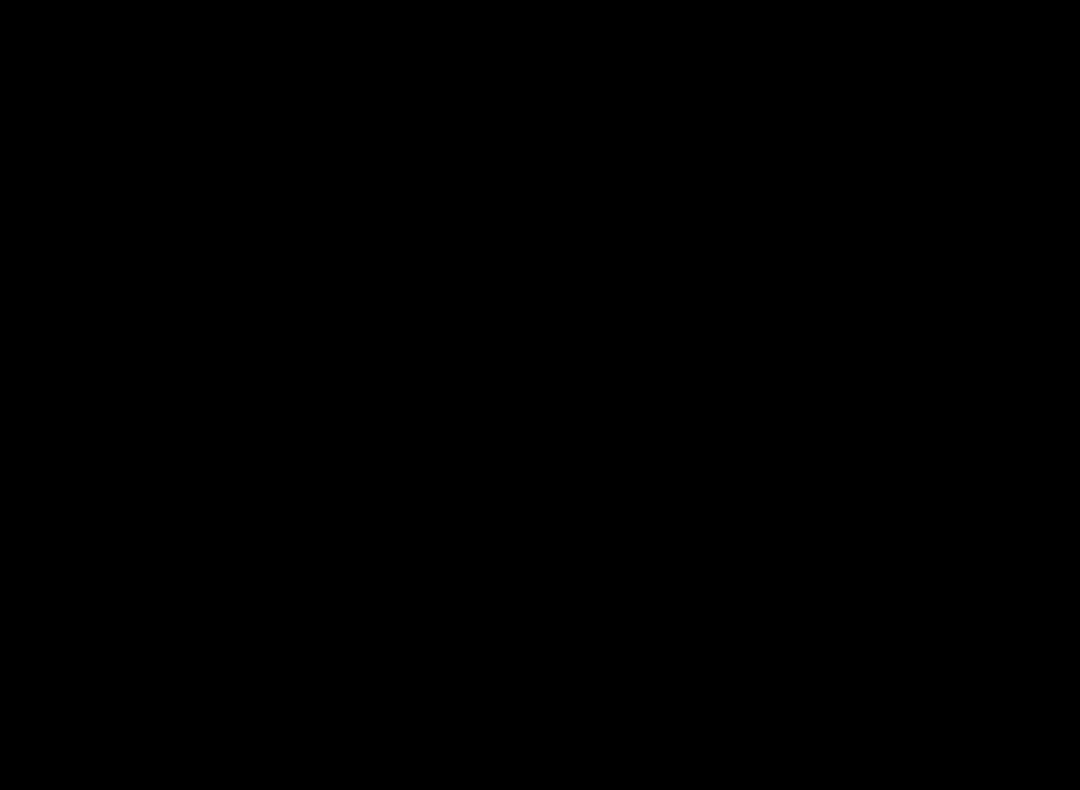 click at bounding box center [540, 395] 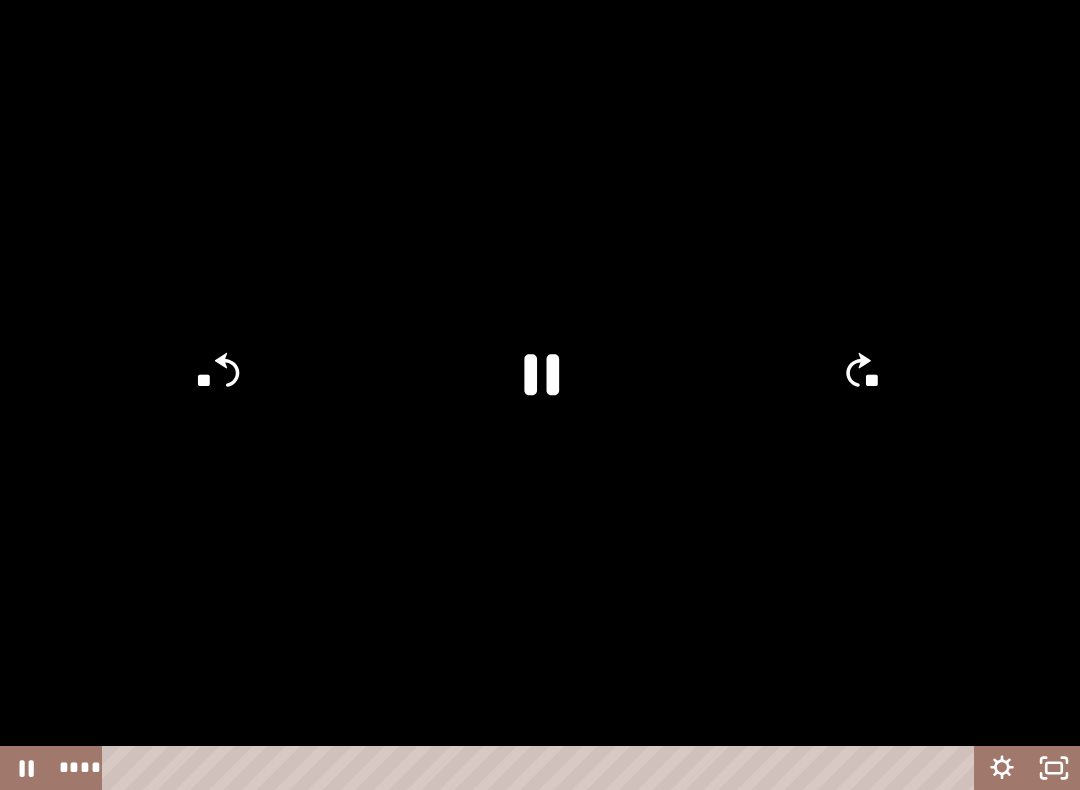 click 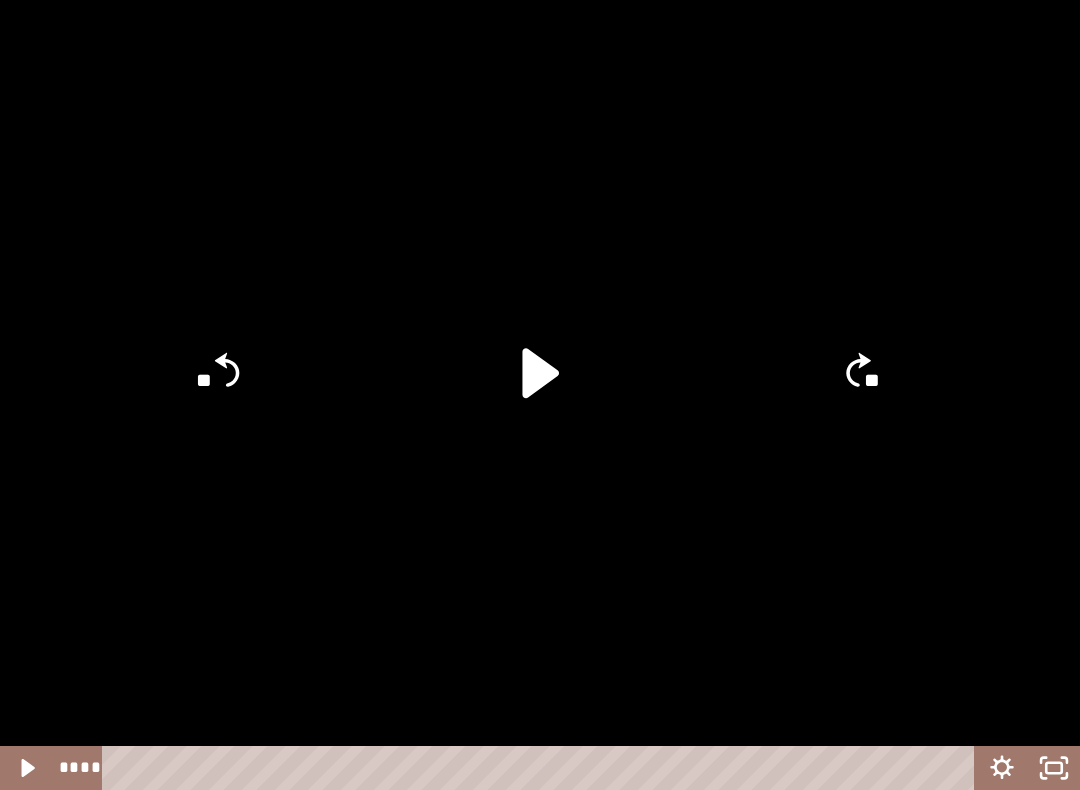 click 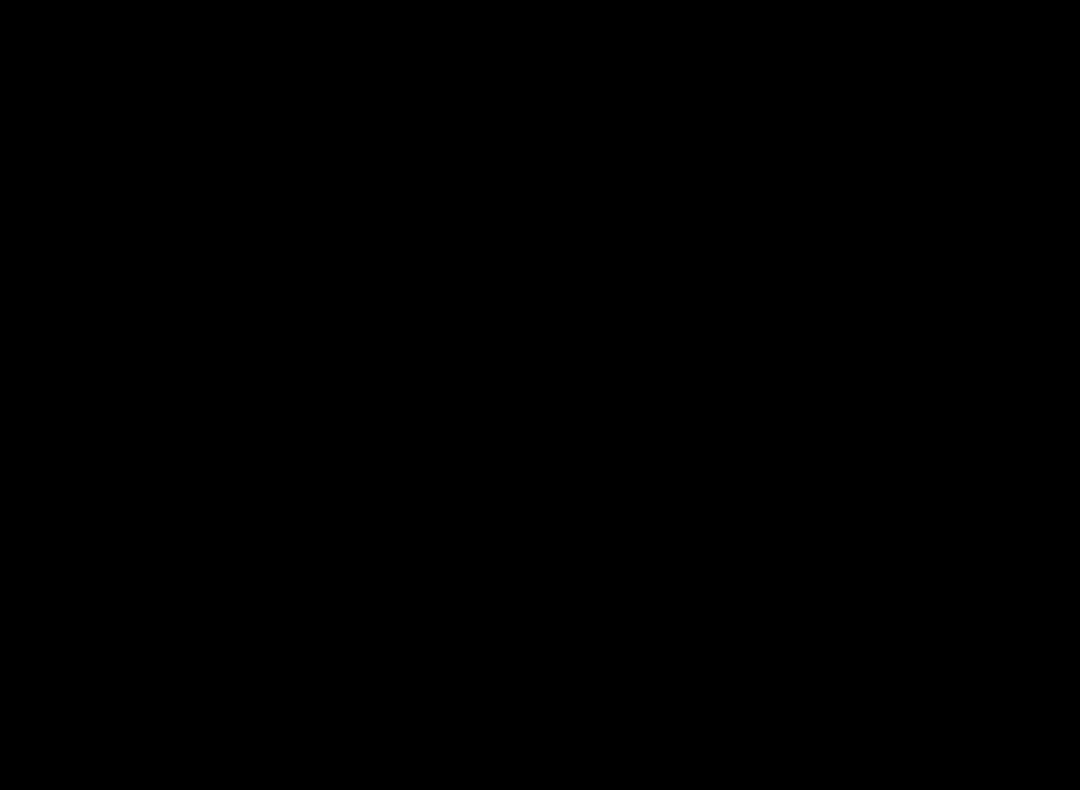 click at bounding box center (540, 395) 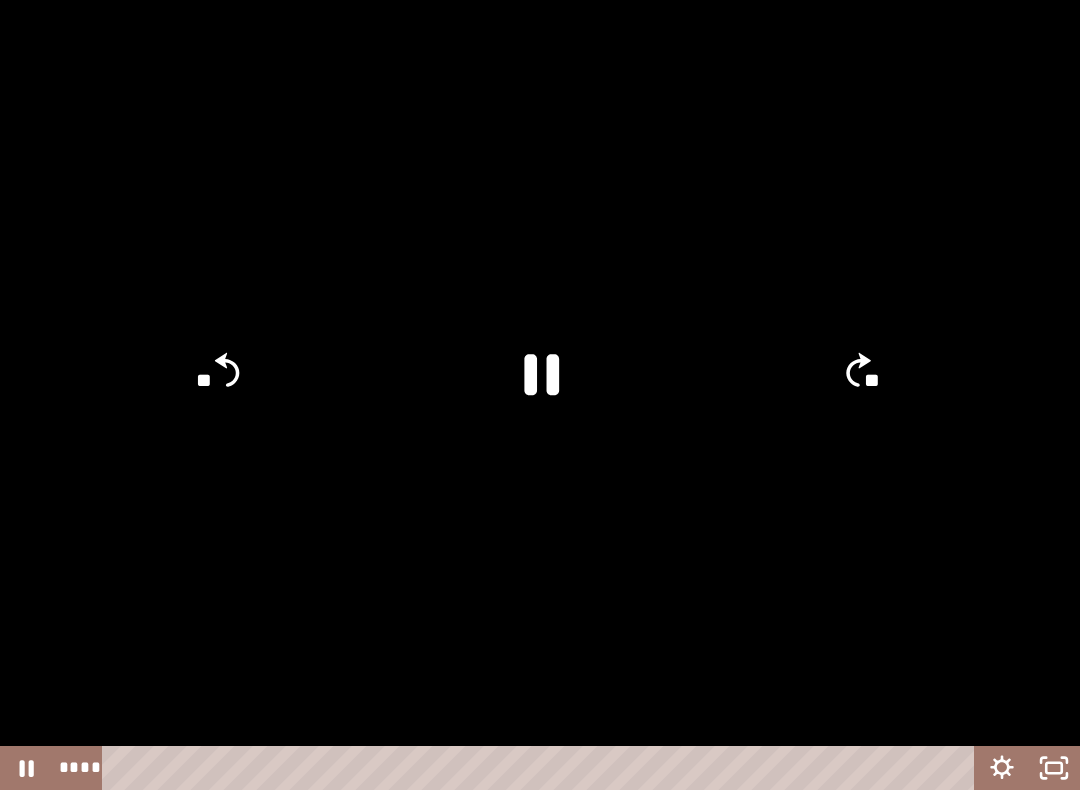 click 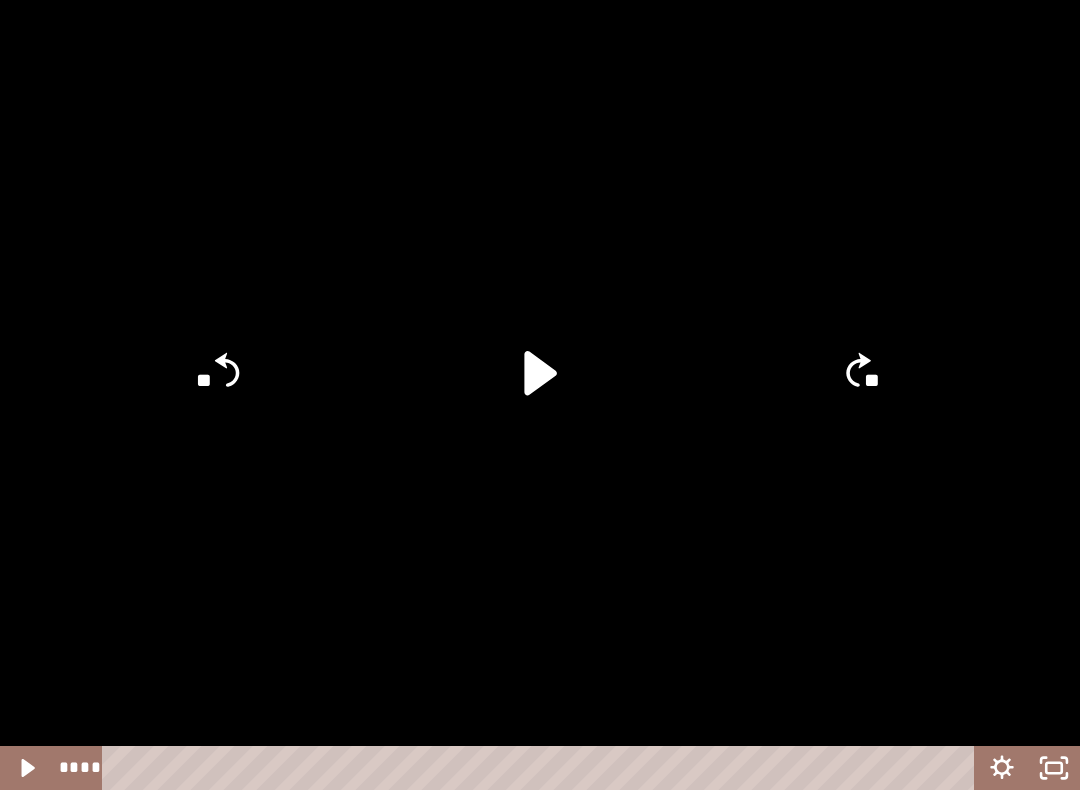 click 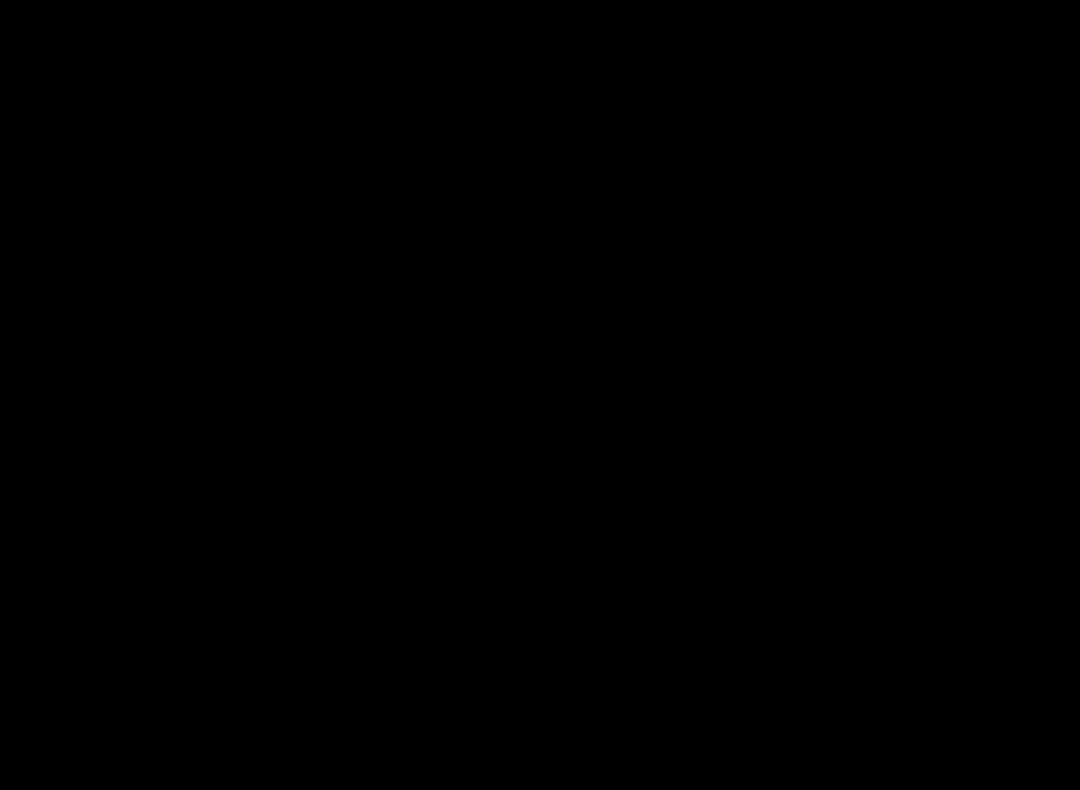 click at bounding box center (540, 395) 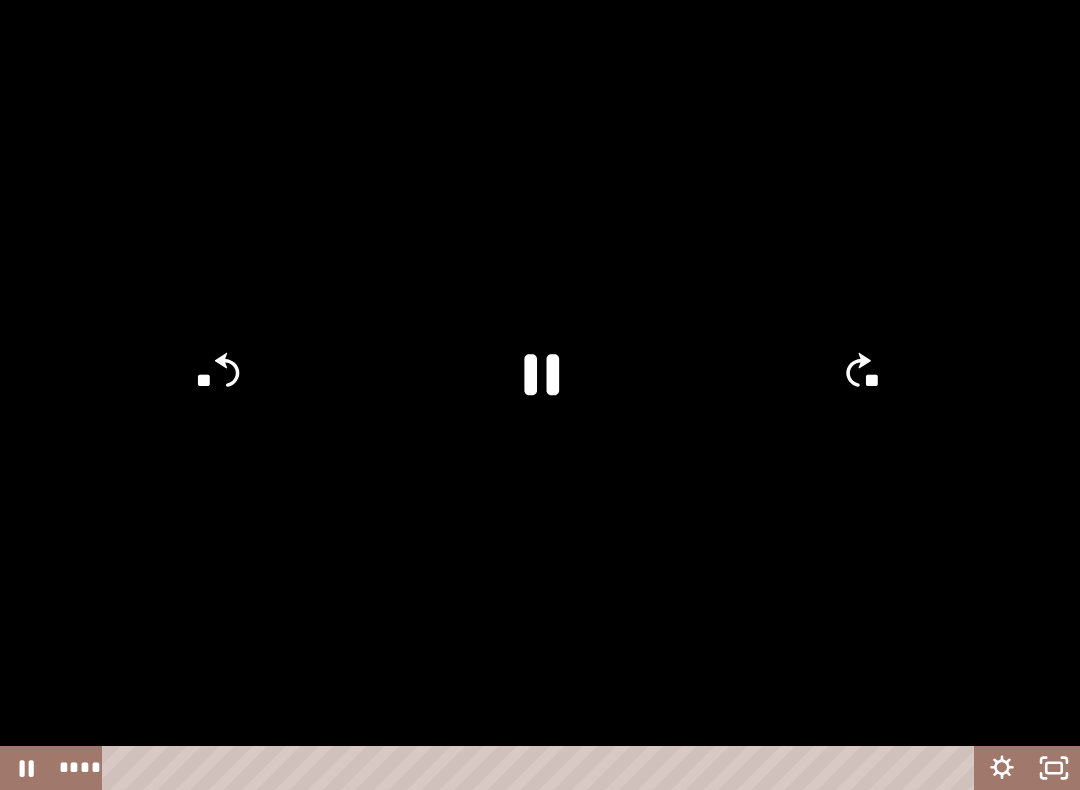 click 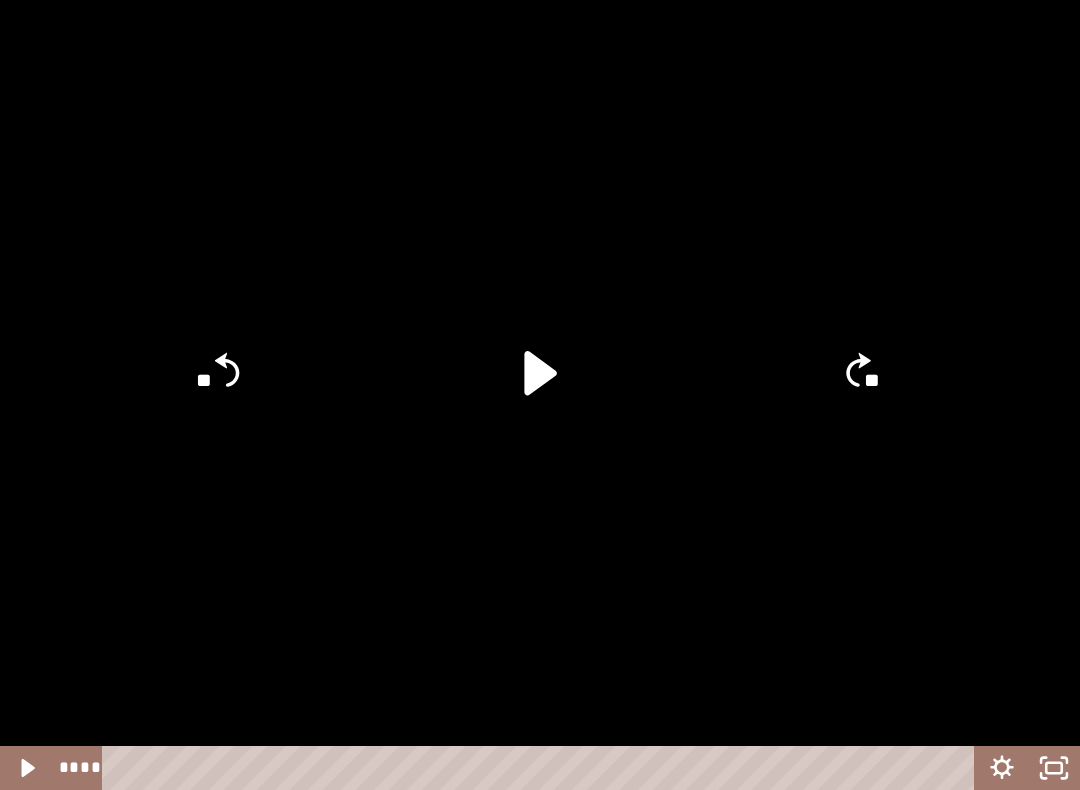 click 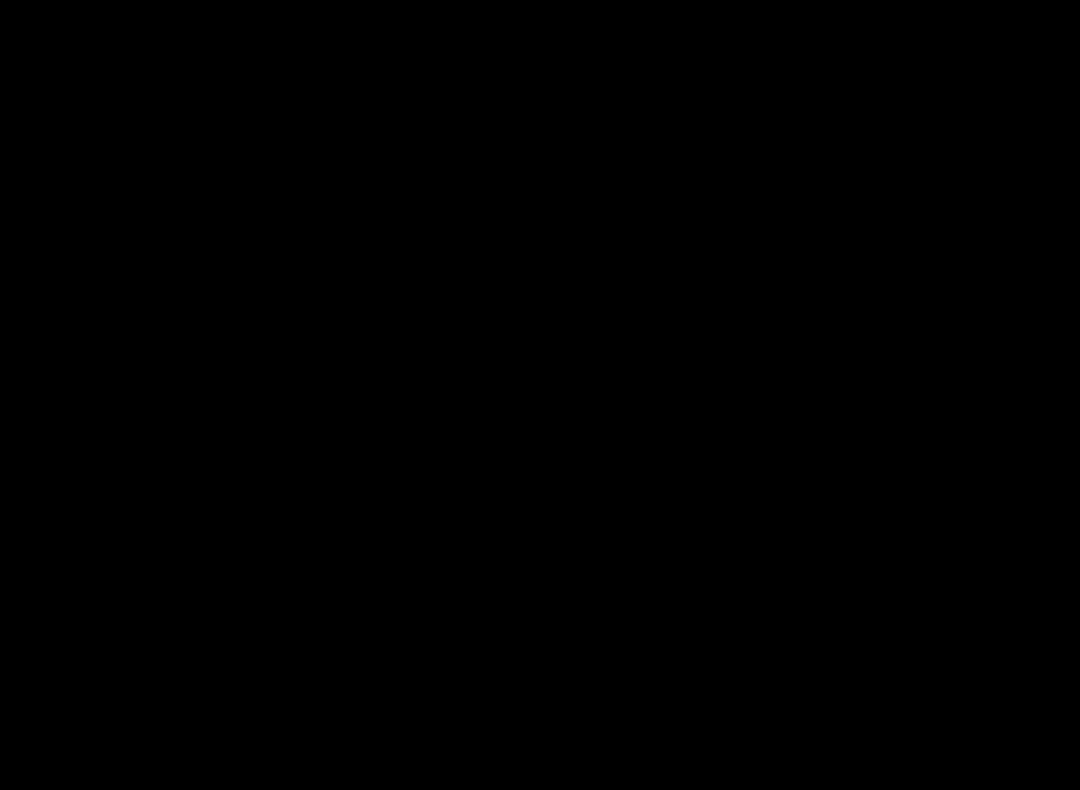 click at bounding box center [540, 395] 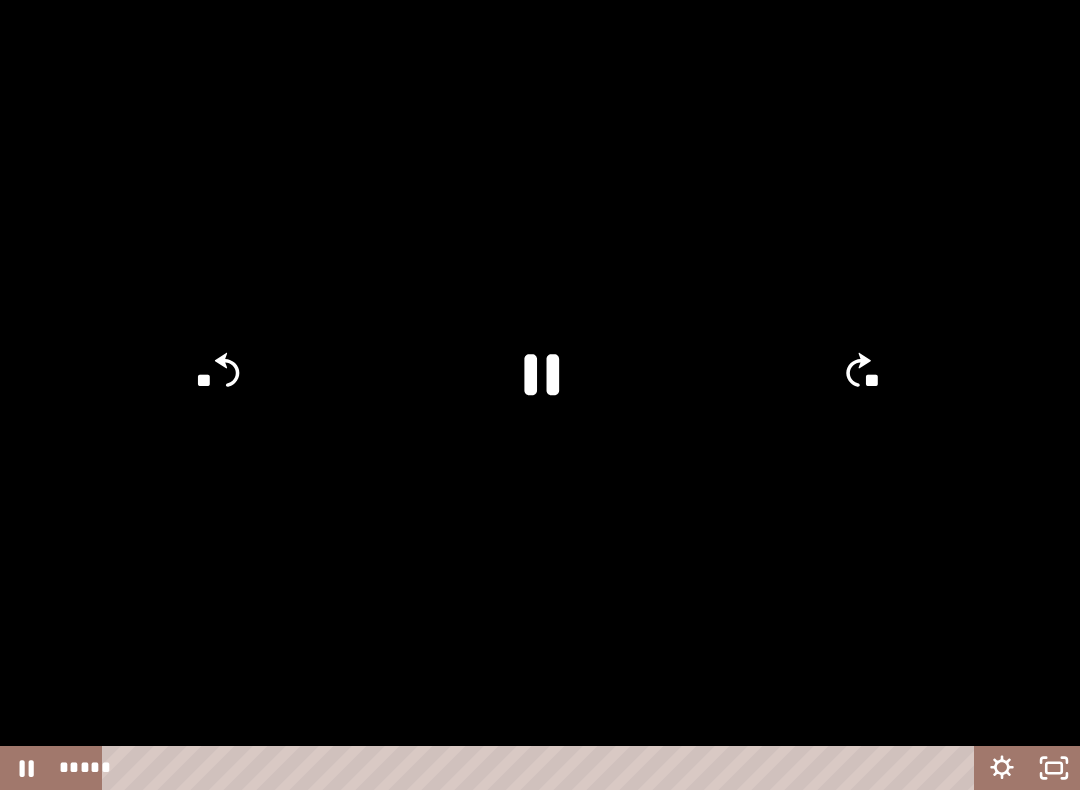 click 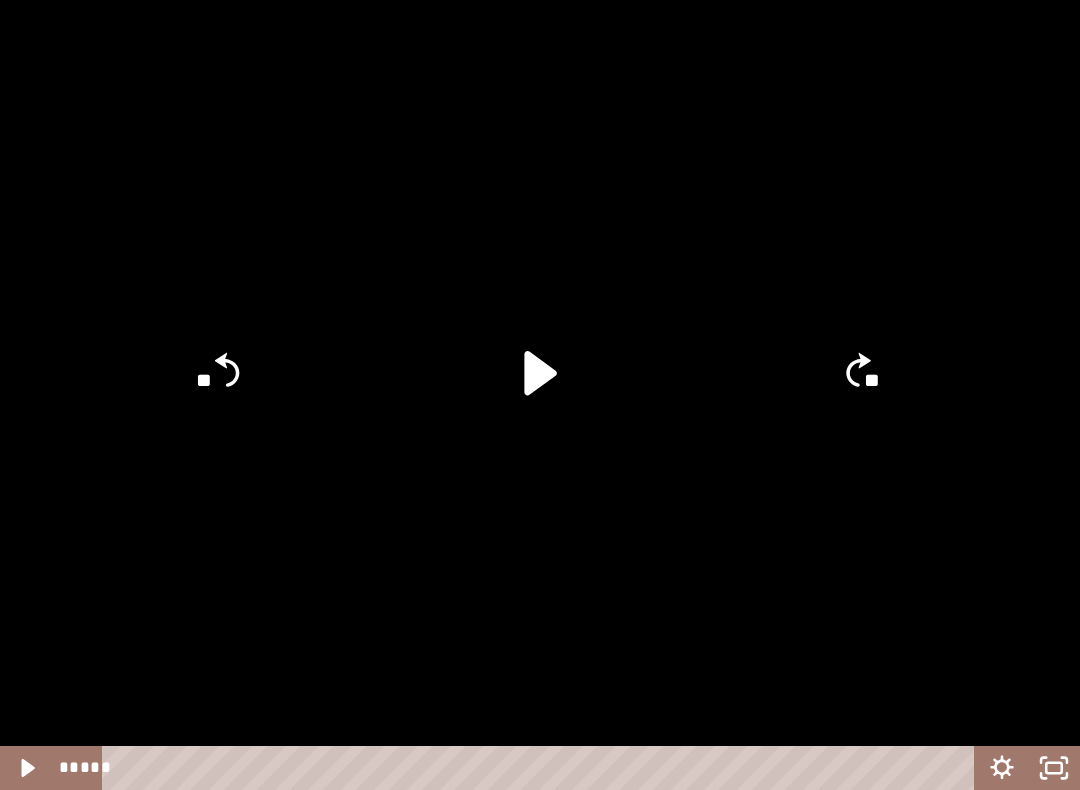click 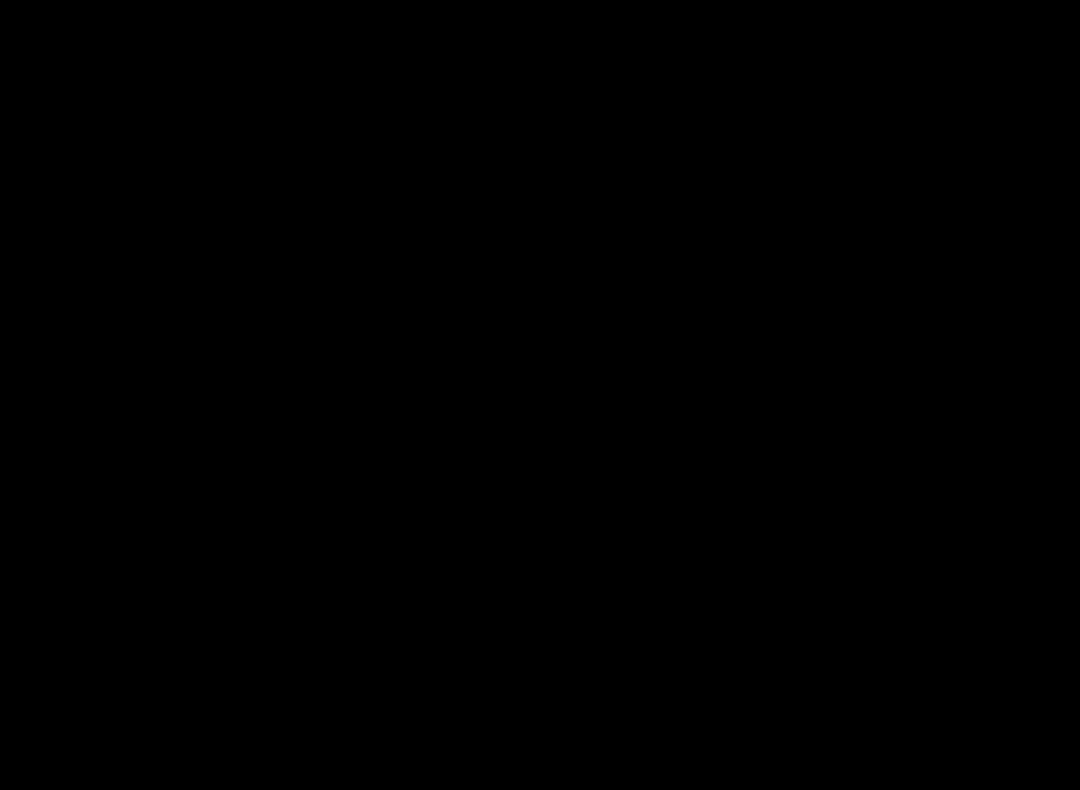 click at bounding box center [540, 395] 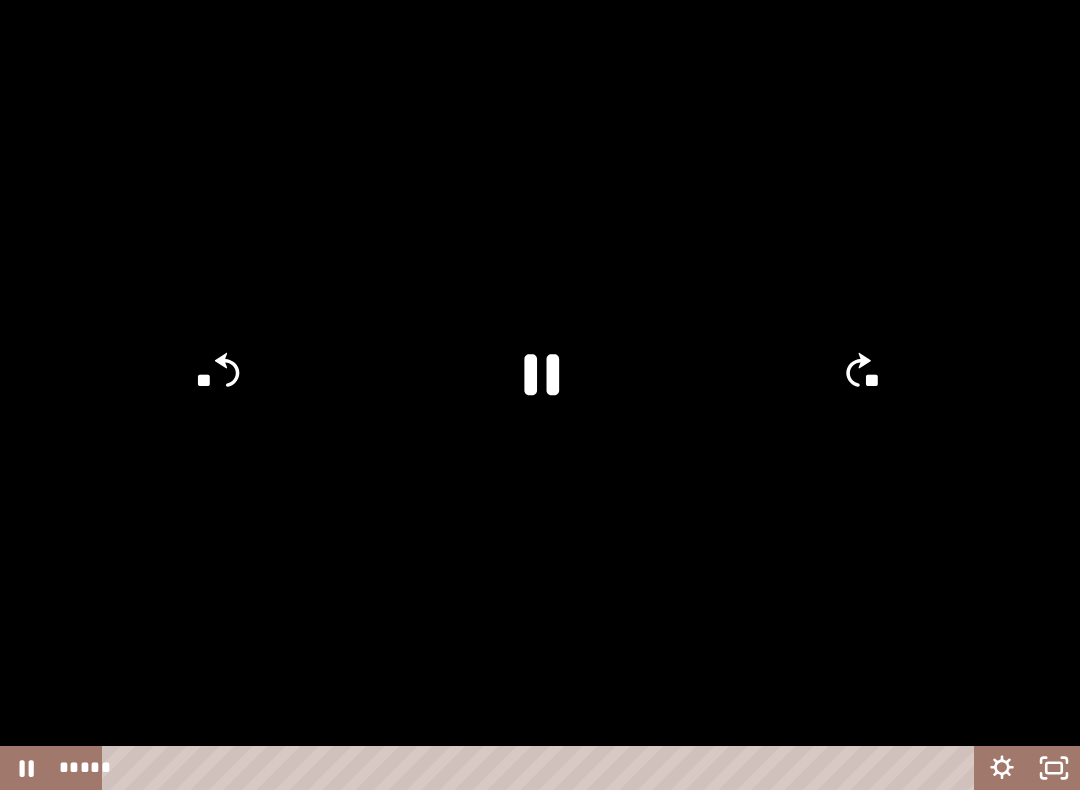 click 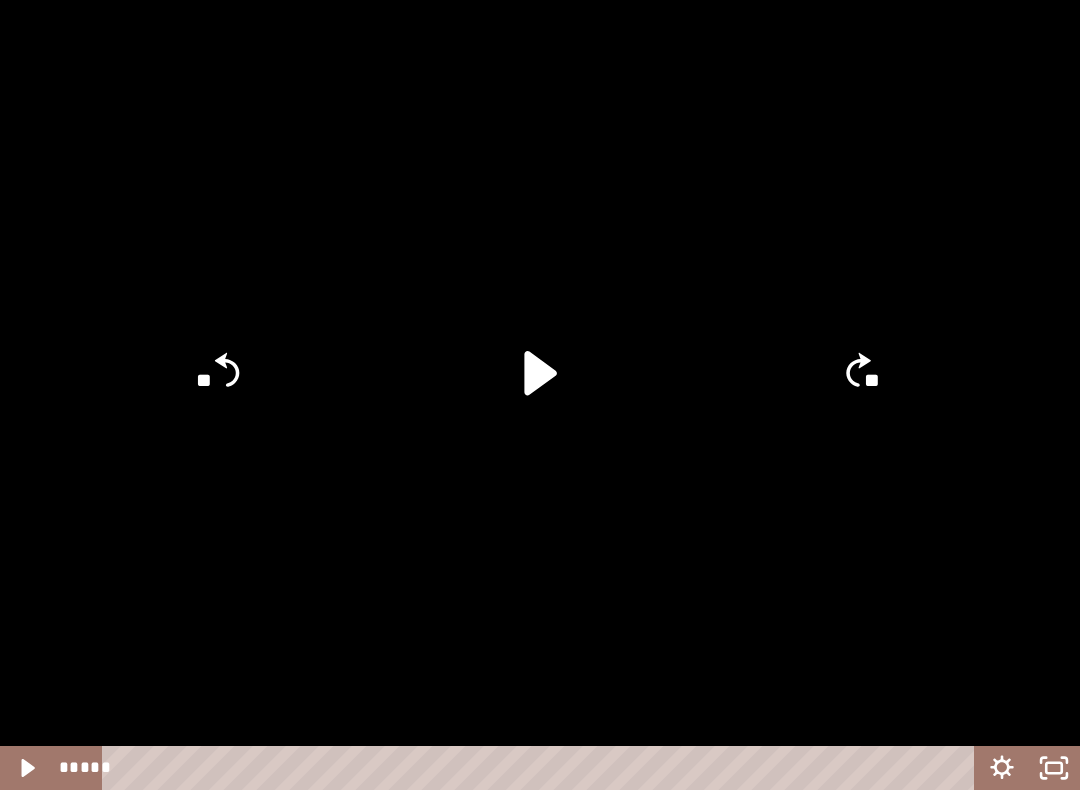 click 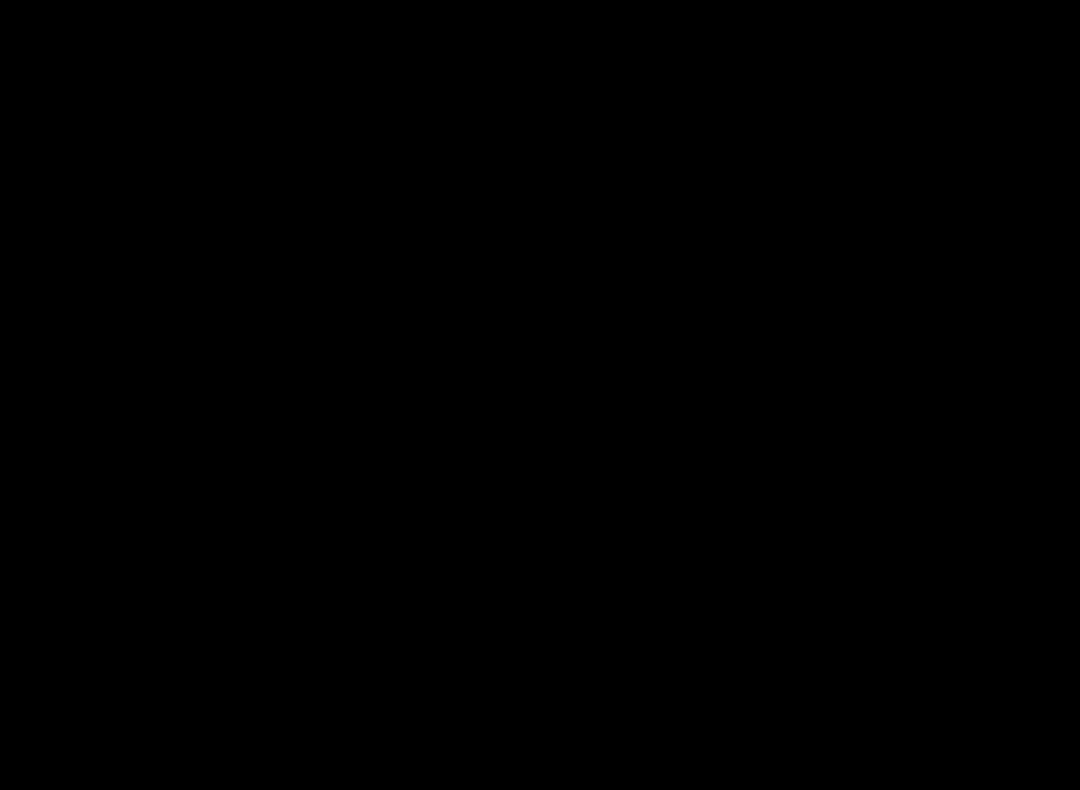 click at bounding box center (540, 395) 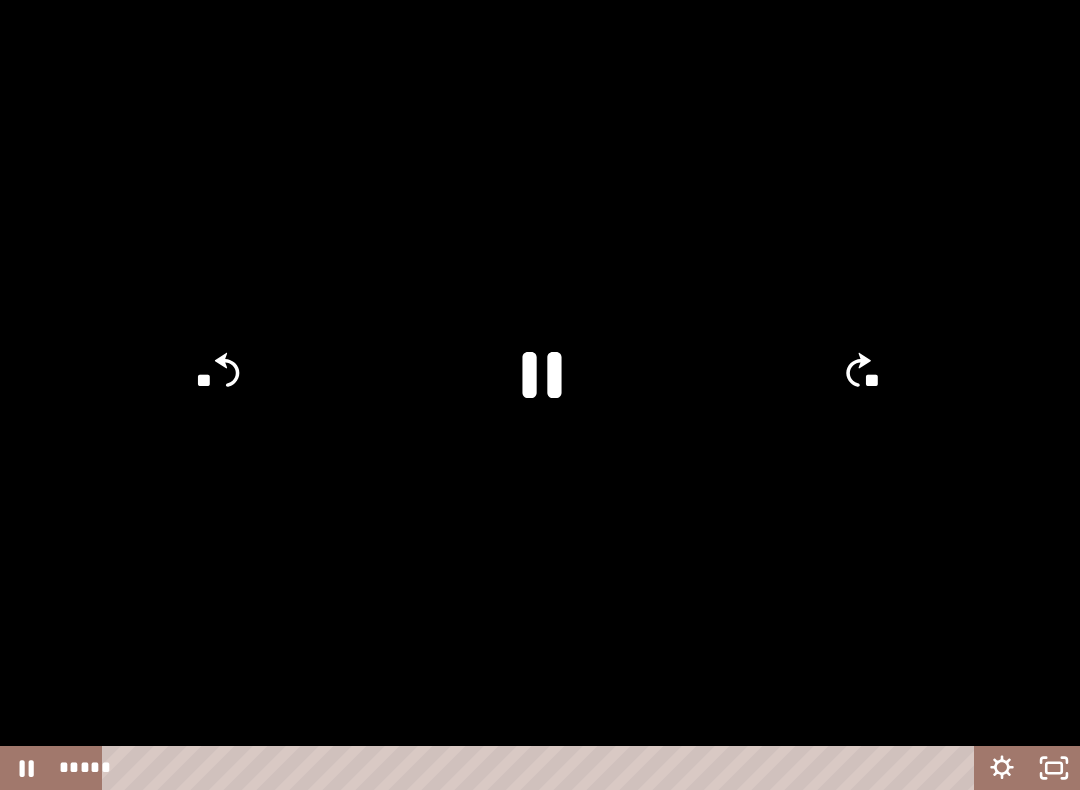 click 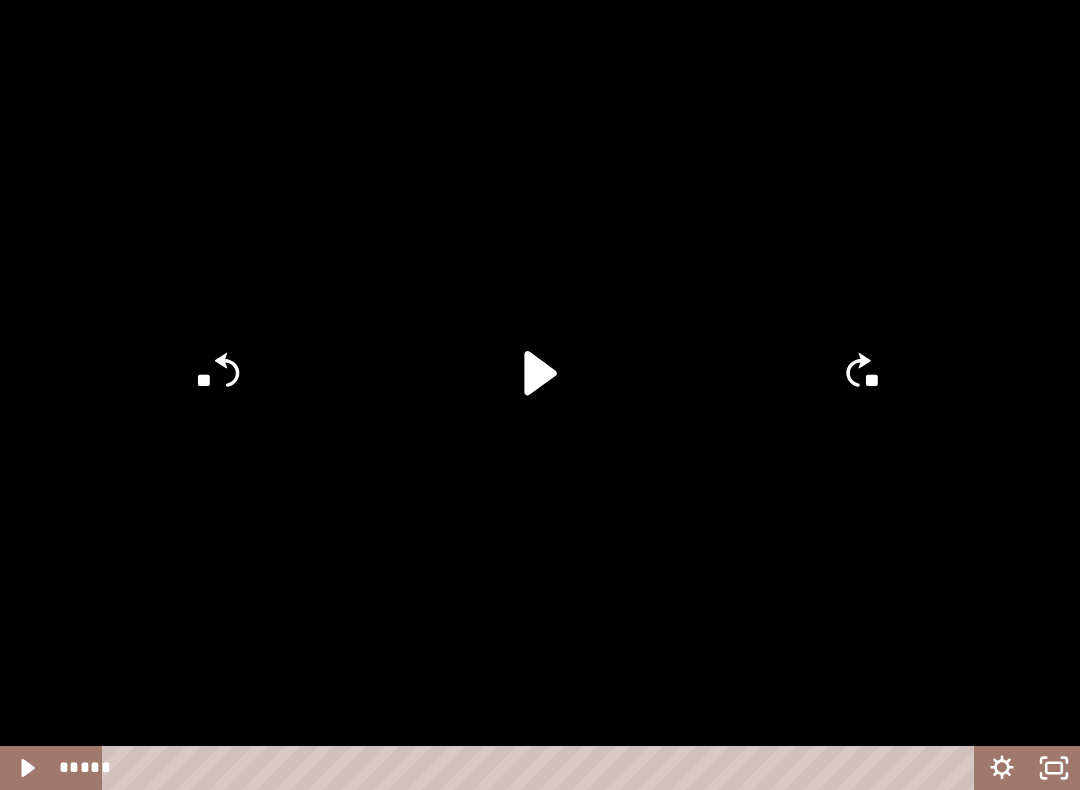 click 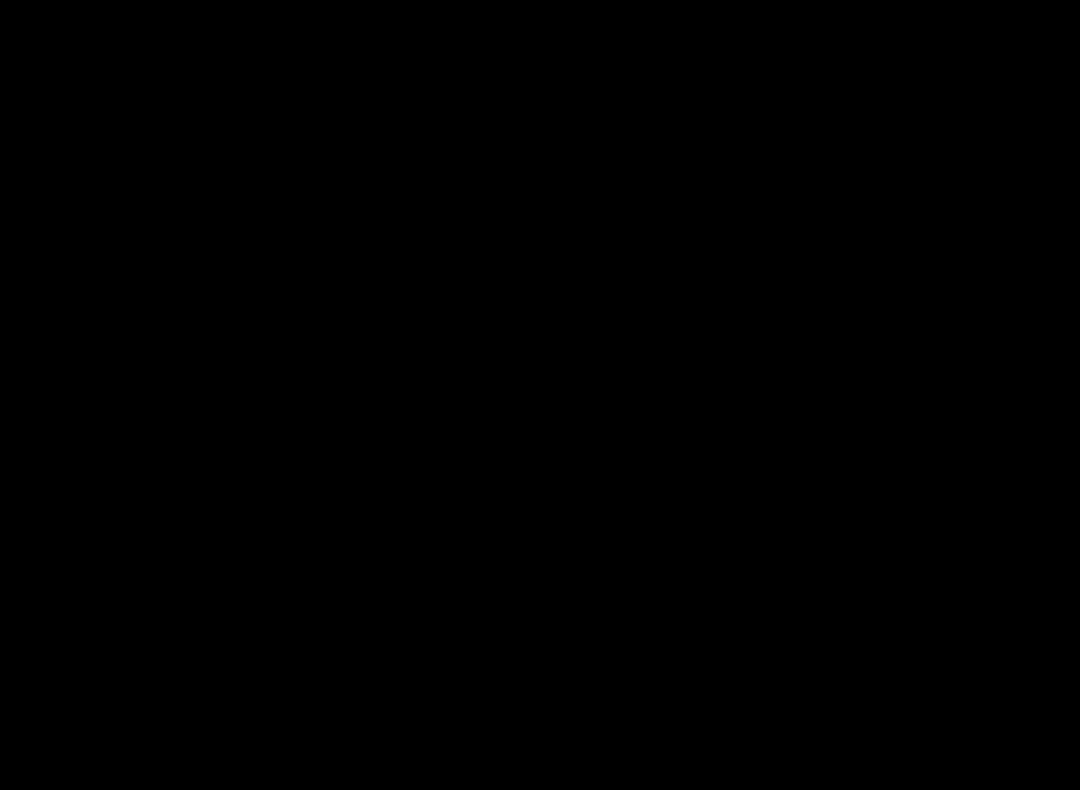 click at bounding box center (540, 395) 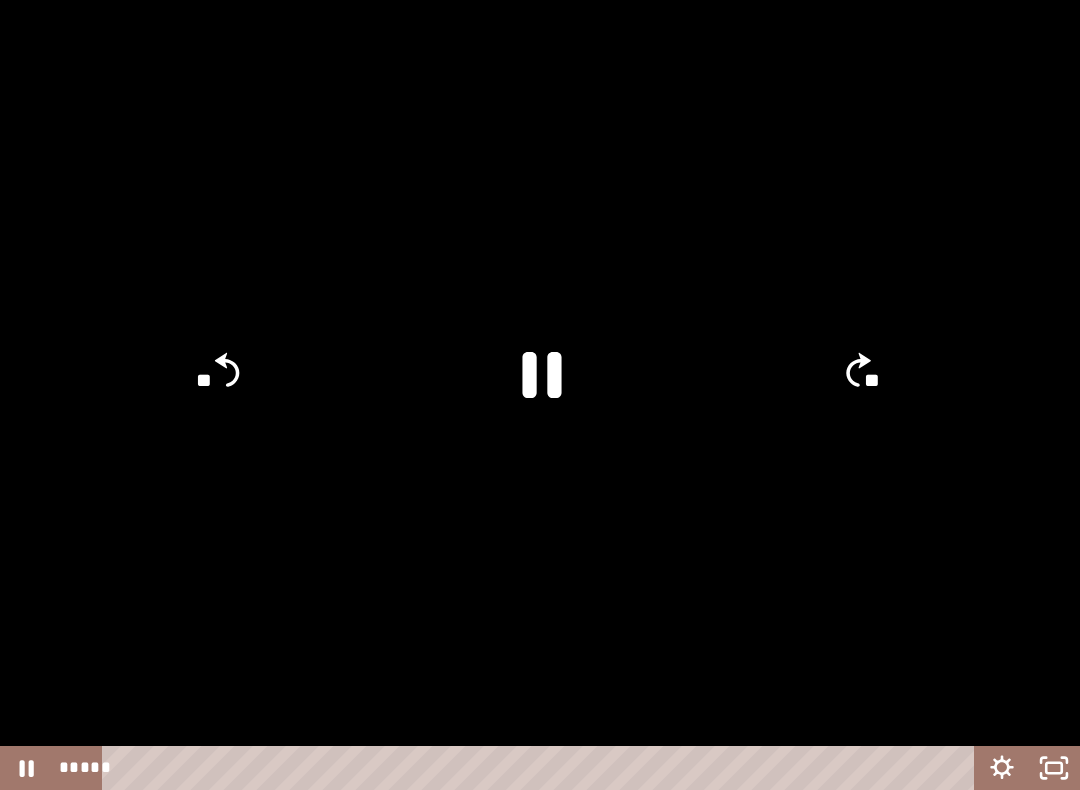 click 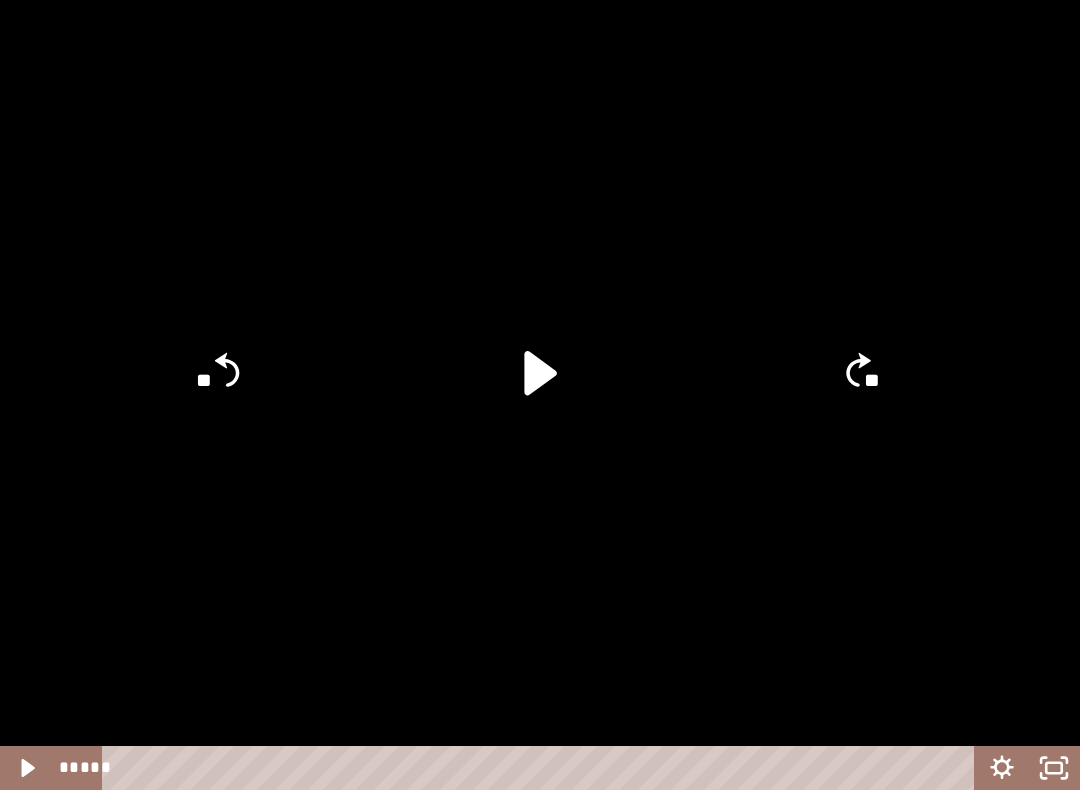 click 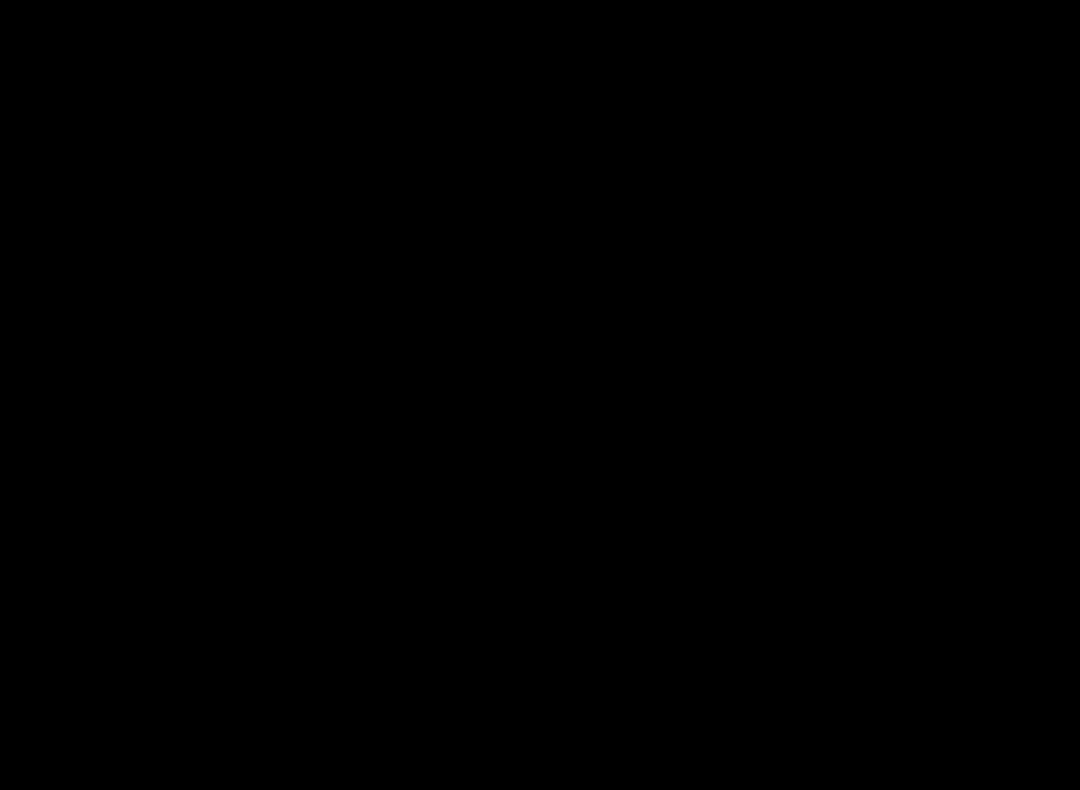 click at bounding box center (540, 395) 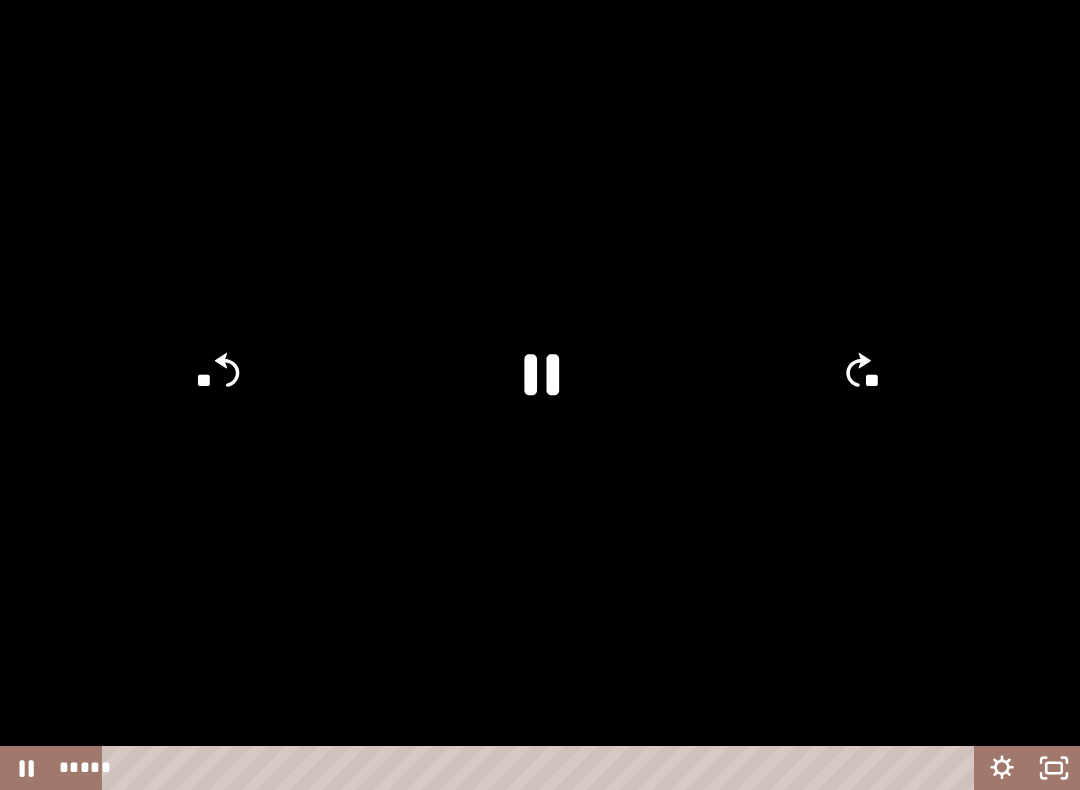 click 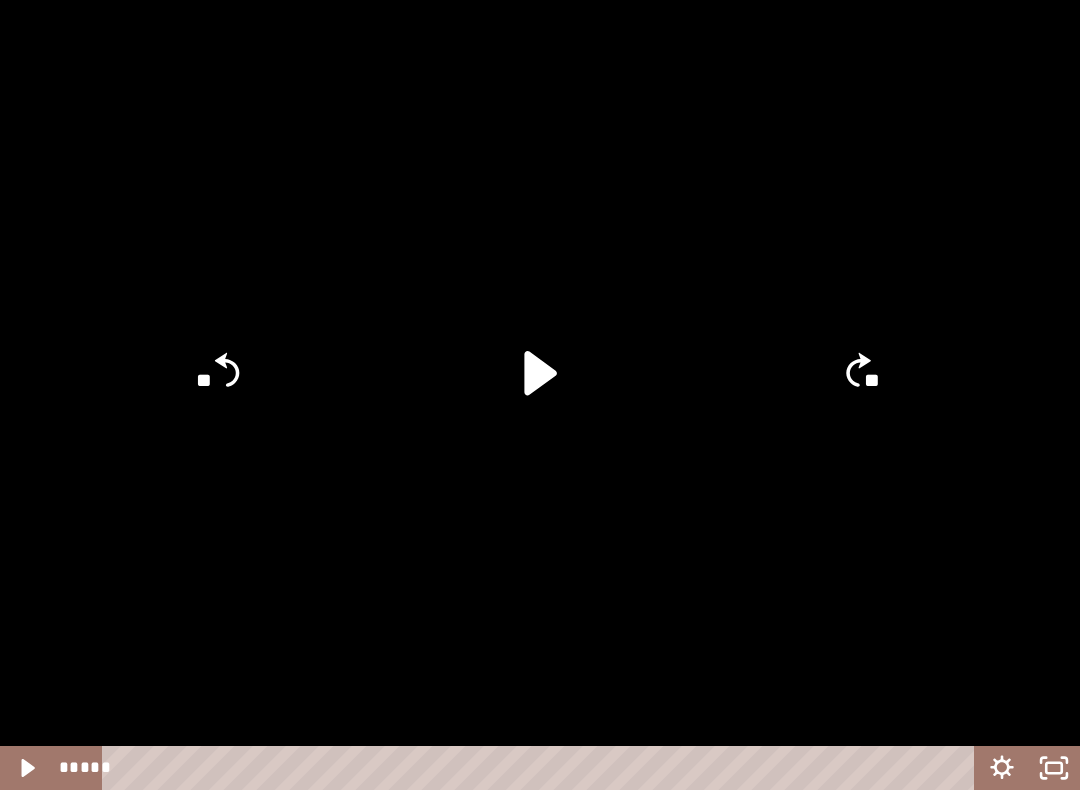 click 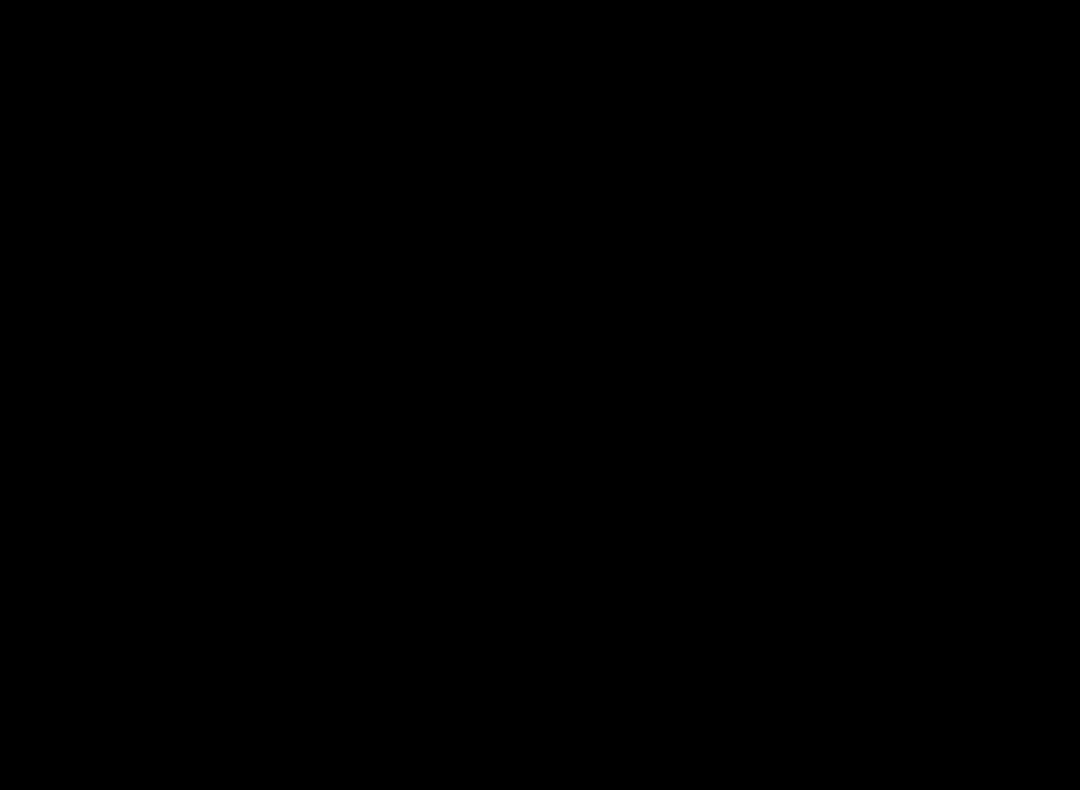 click at bounding box center [540, 395] 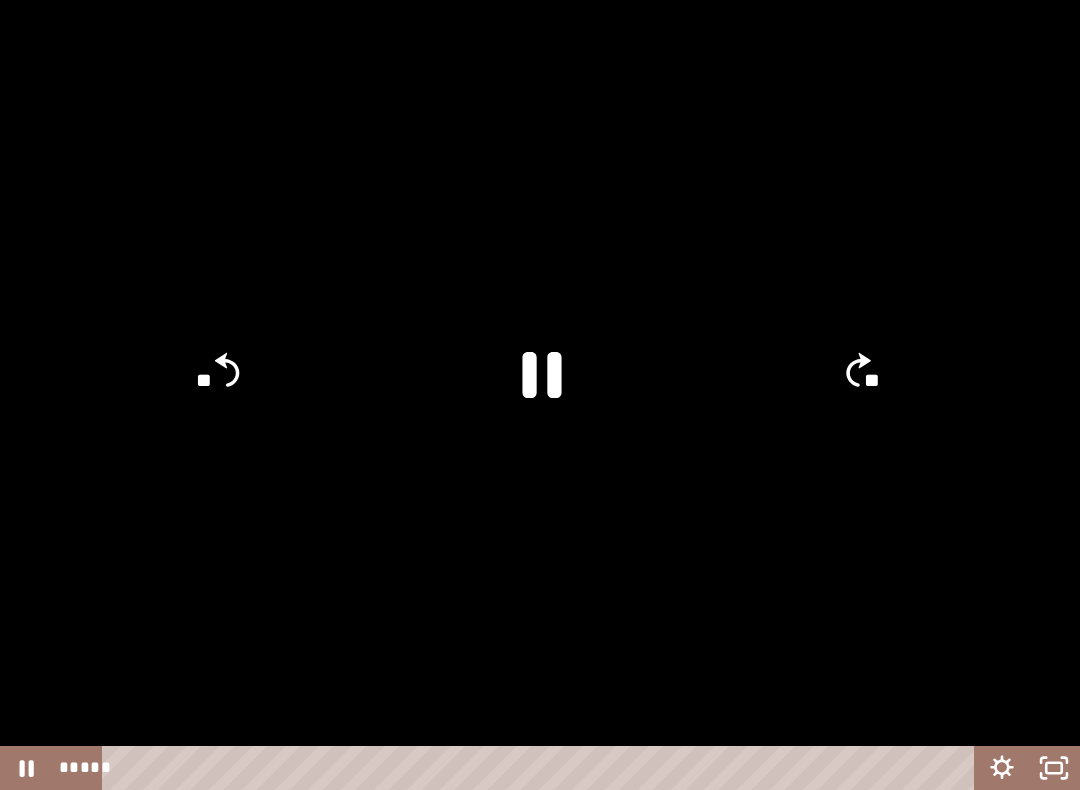 click 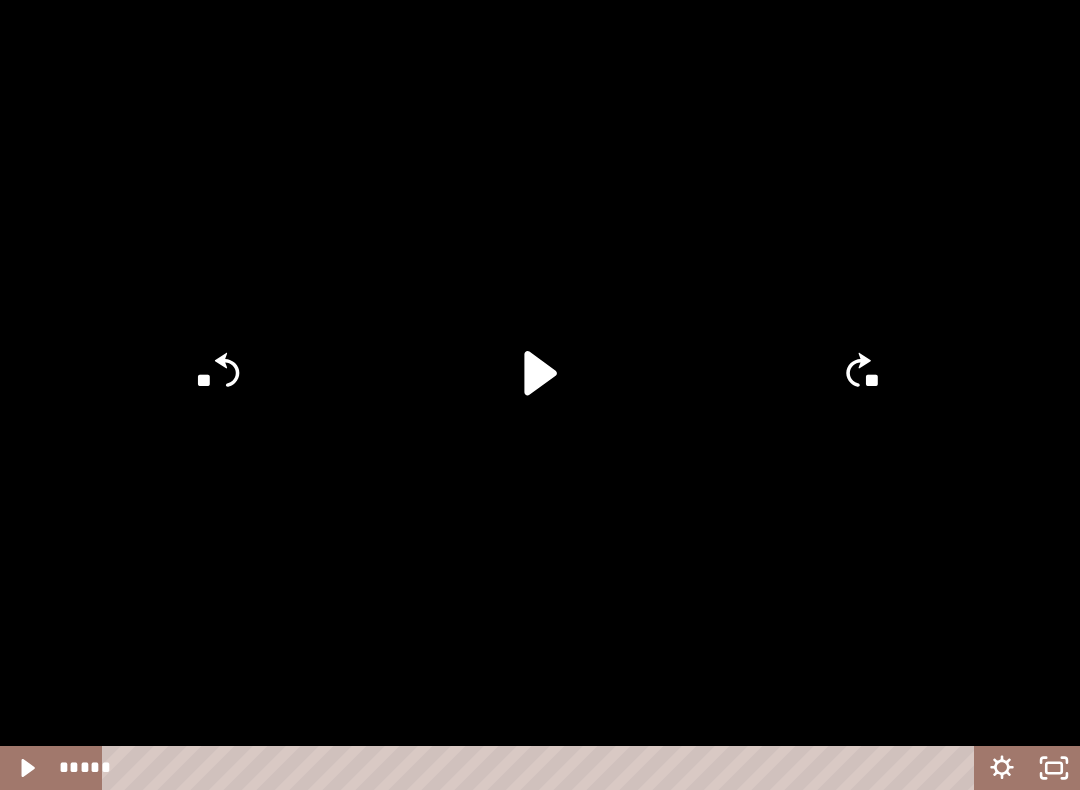click 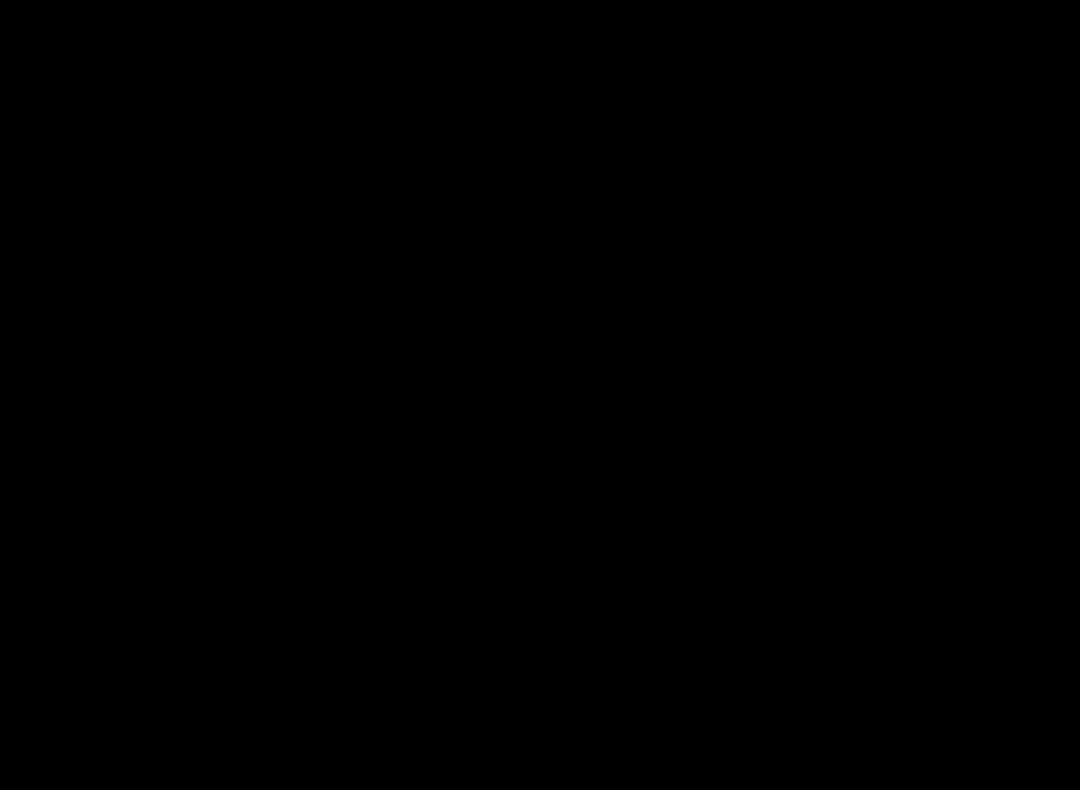 click at bounding box center (540, 395) 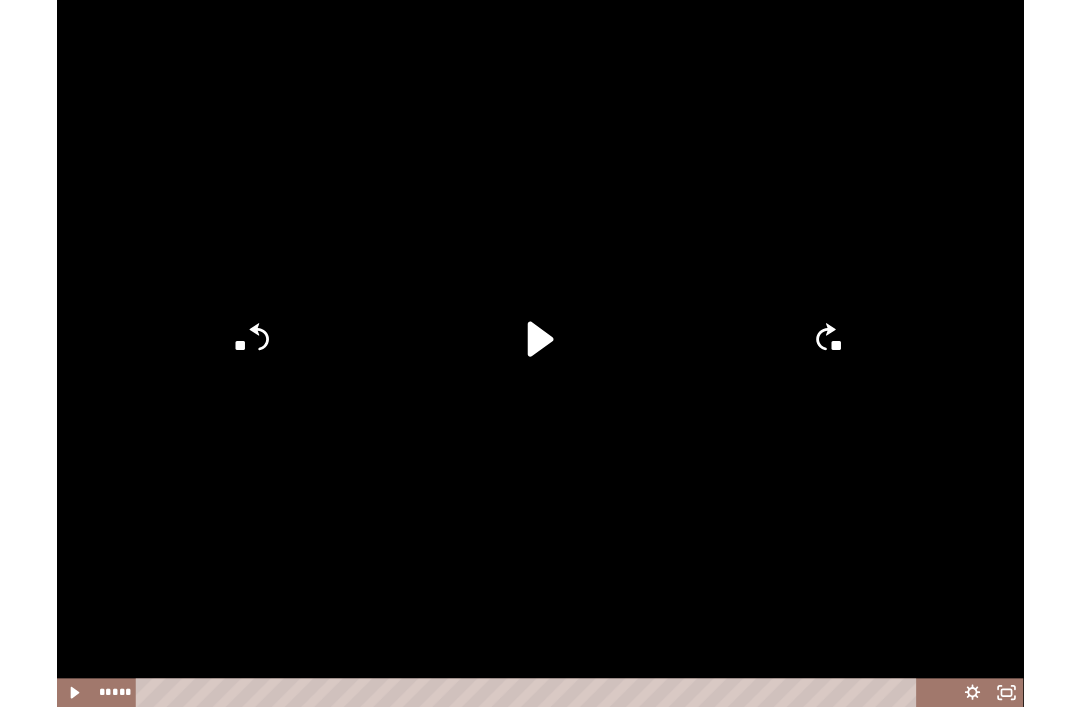 scroll, scrollTop: 270, scrollLeft: 0, axis: vertical 